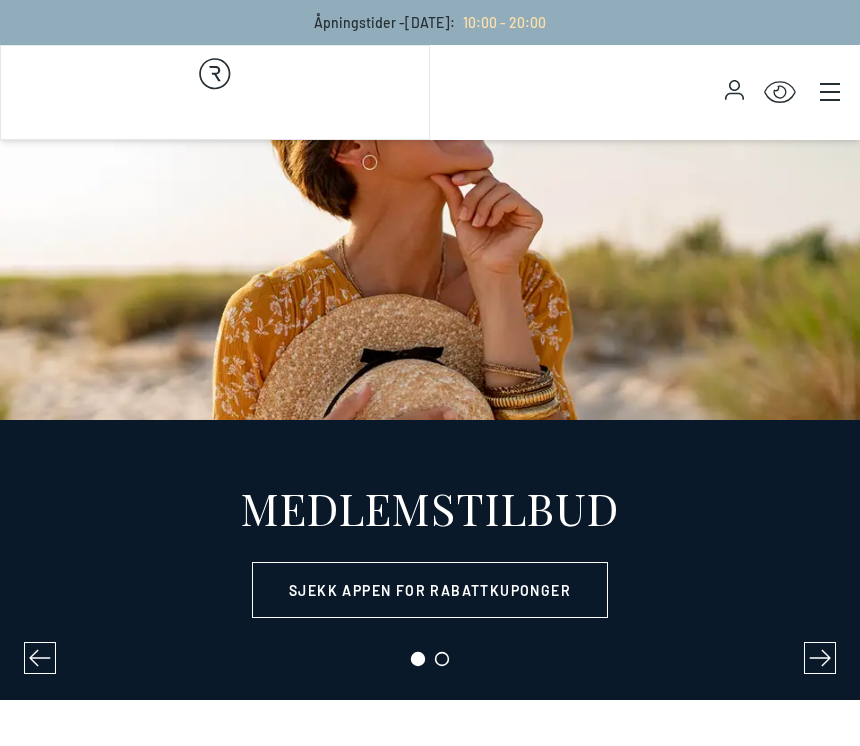 select on "NO" 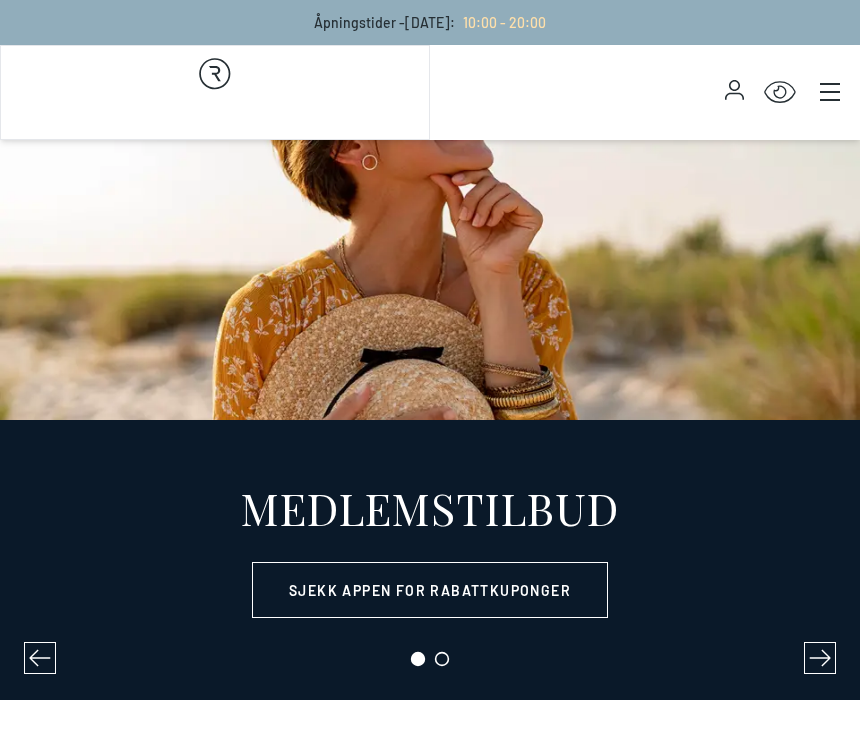 scroll, scrollTop: 74, scrollLeft: 0, axis: vertical 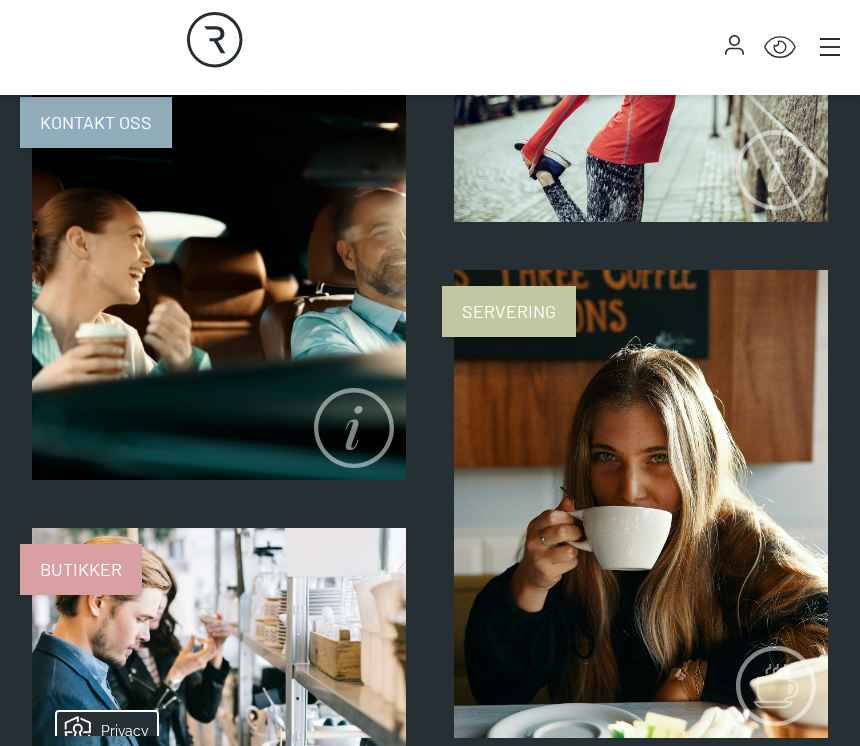 click on "Servering" at bounding box center (509, 311) 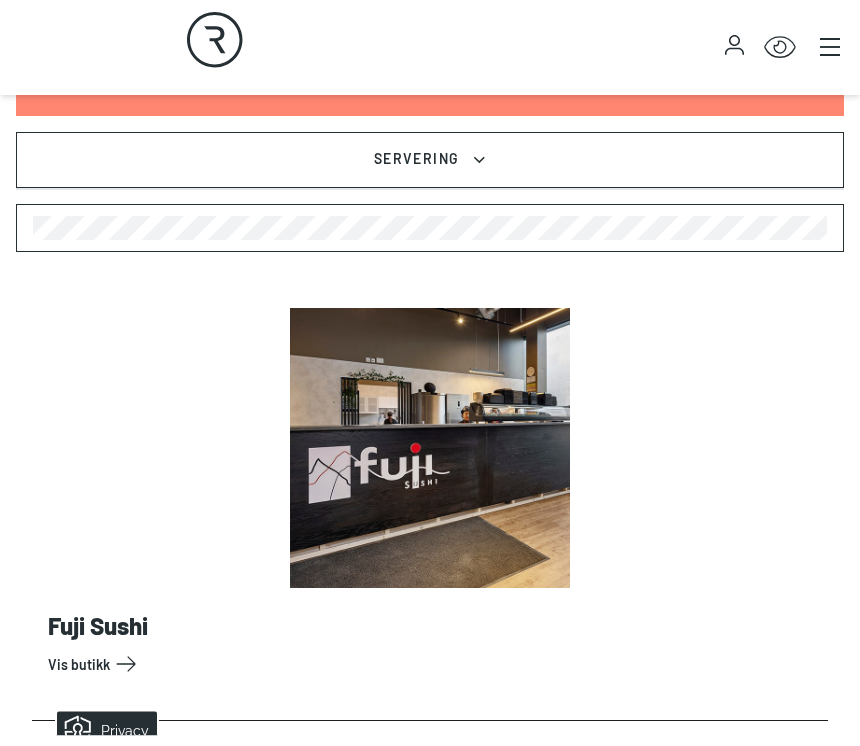 scroll, scrollTop: 593, scrollLeft: 0, axis: vertical 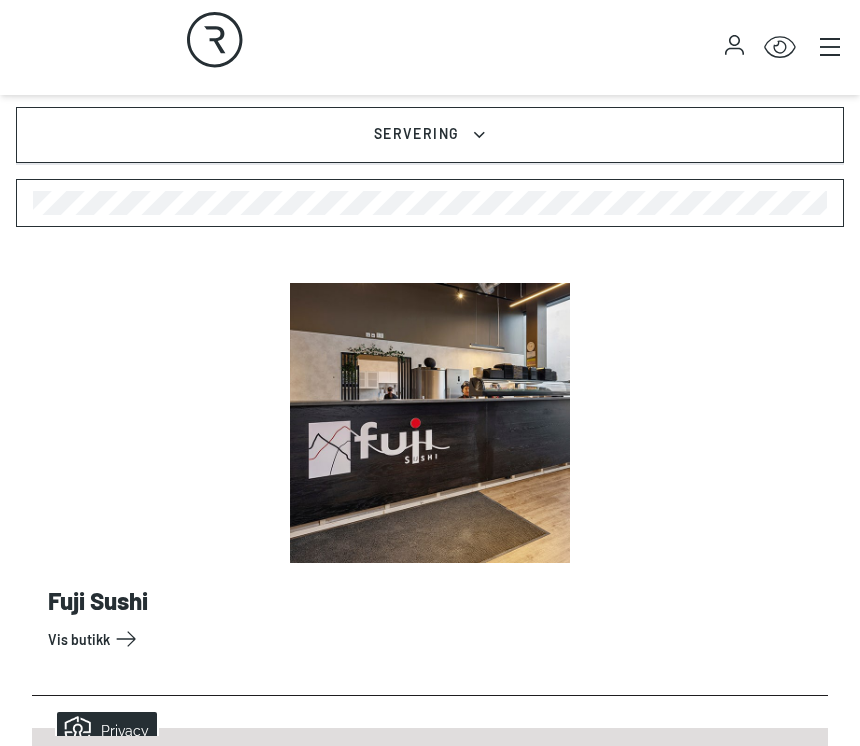 click on "Vis butikk" at bounding box center [434, 639] 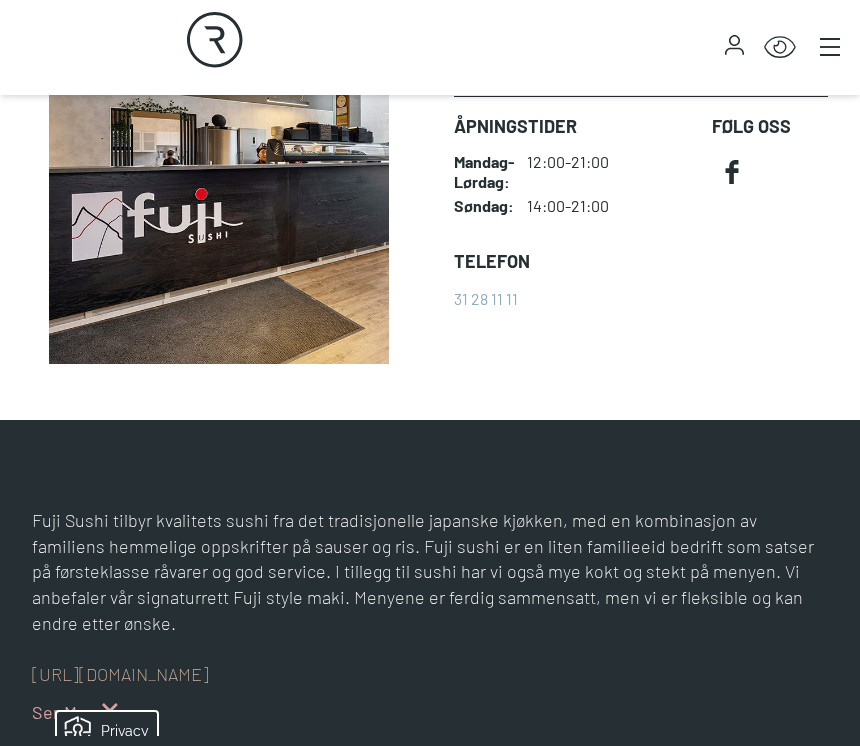 scroll, scrollTop: 0, scrollLeft: 0, axis: both 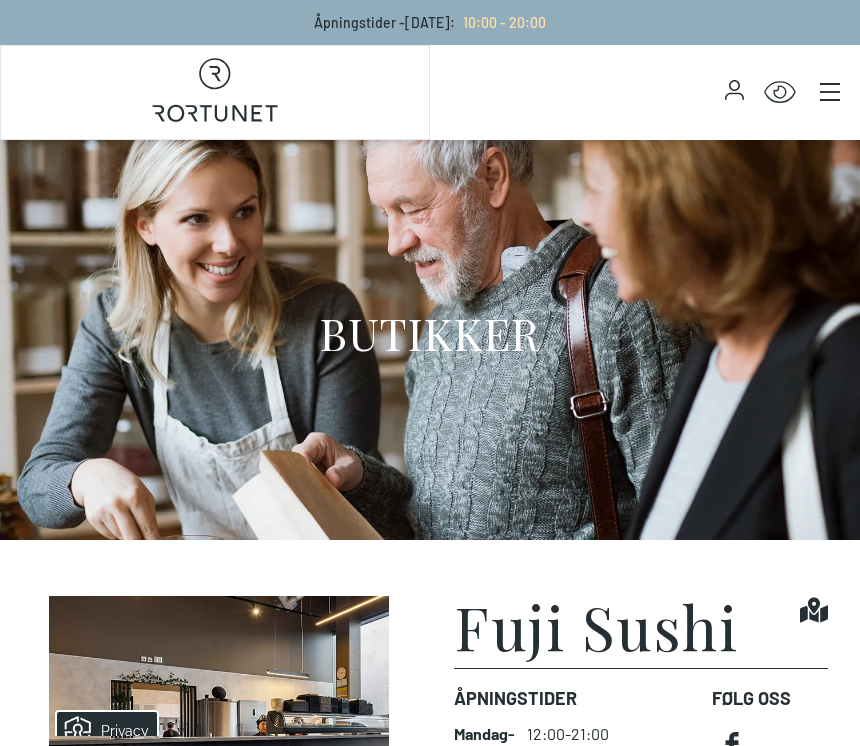click 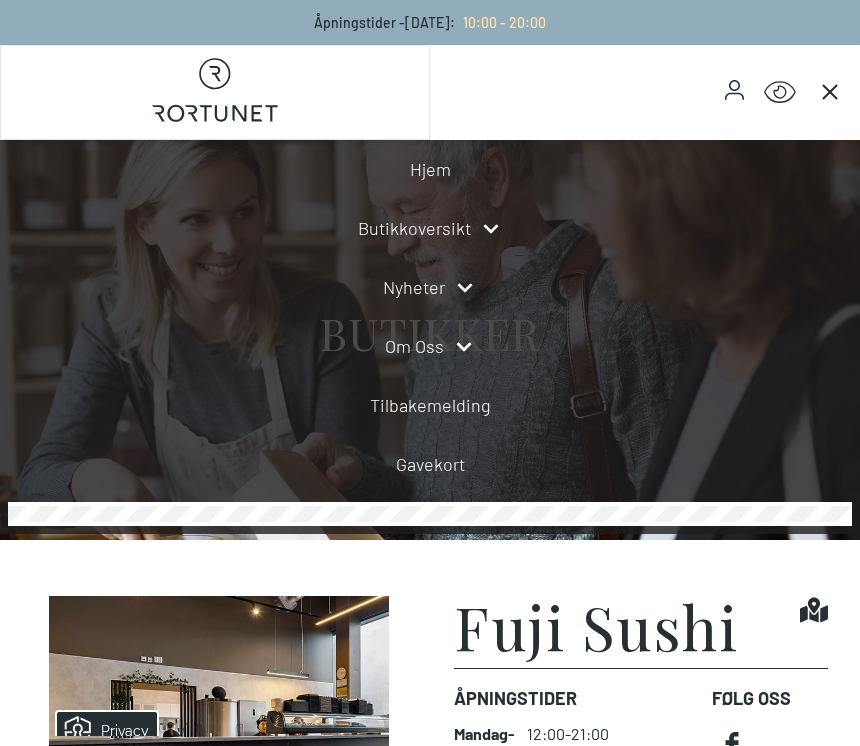 click on "Om oss" at bounding box center [430, 346] 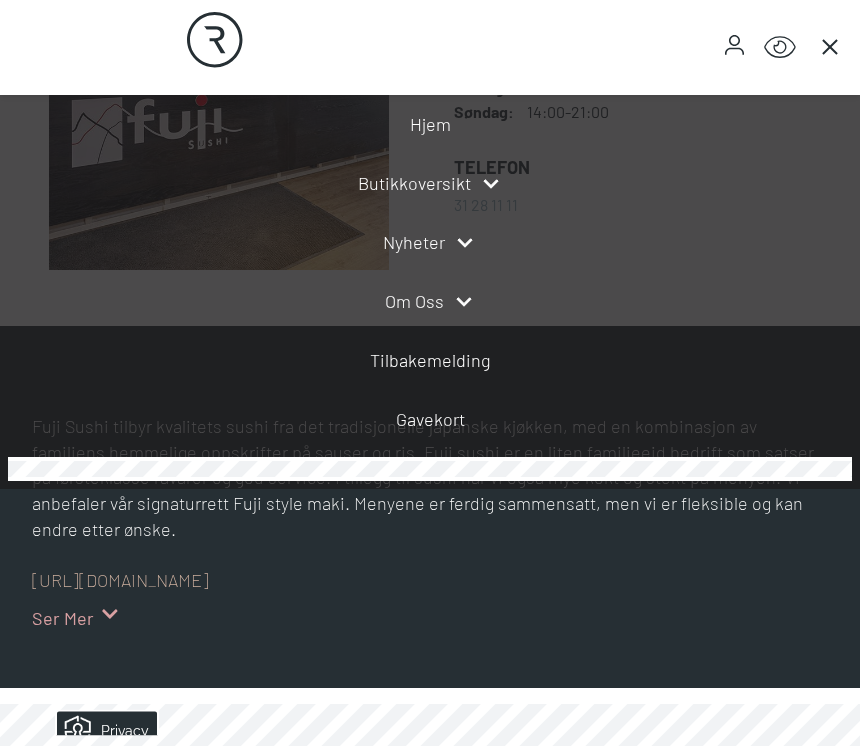 scroll, scrollTop: 667, scrollLeft: 0, axis: vertical 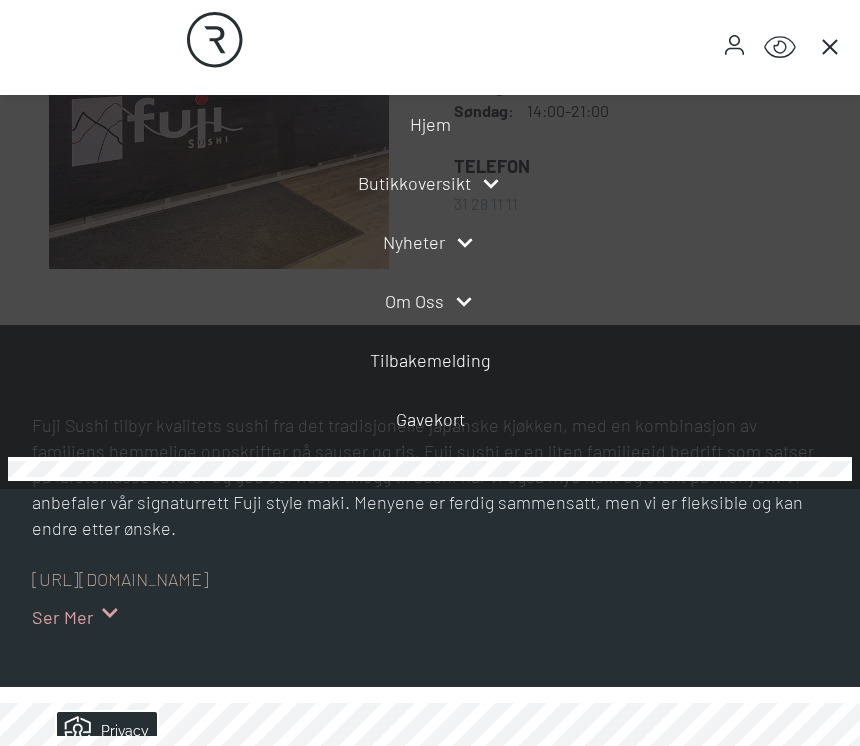 click 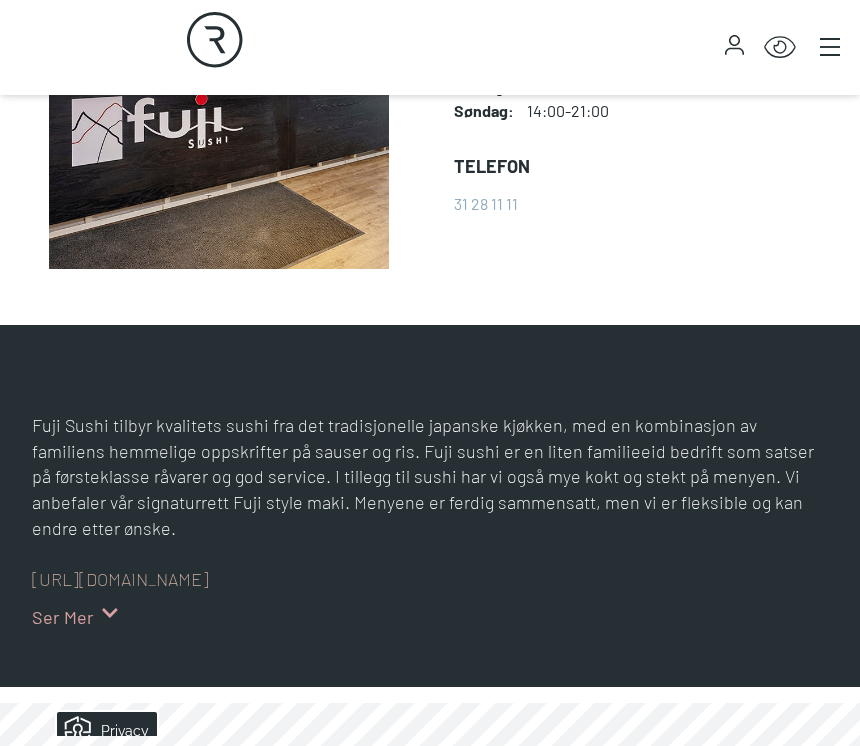 click on "Ser Mer" at bounding box center (75, 617) 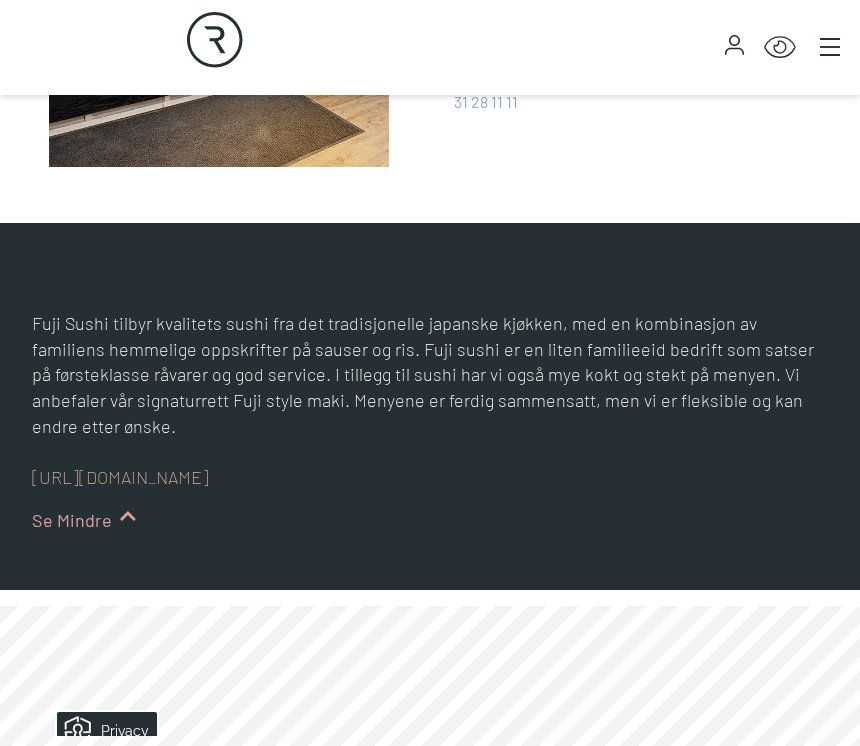 scroll, scrollTop: 768, scrollLeft: 0, axis: vertical 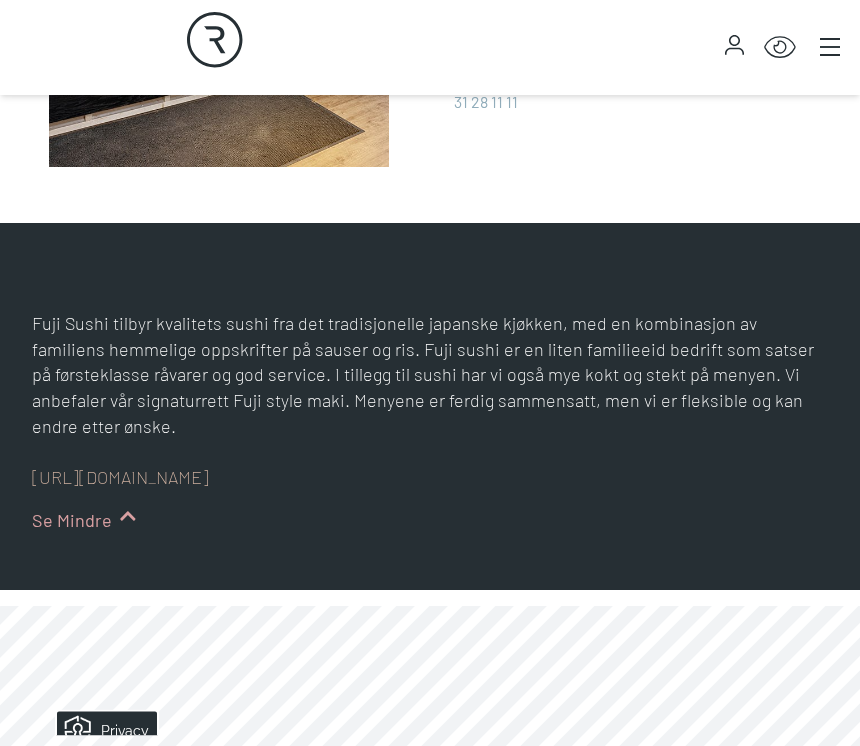 click on "[URL][DOMAIN_NAME]" at bounding box center (120, 478) 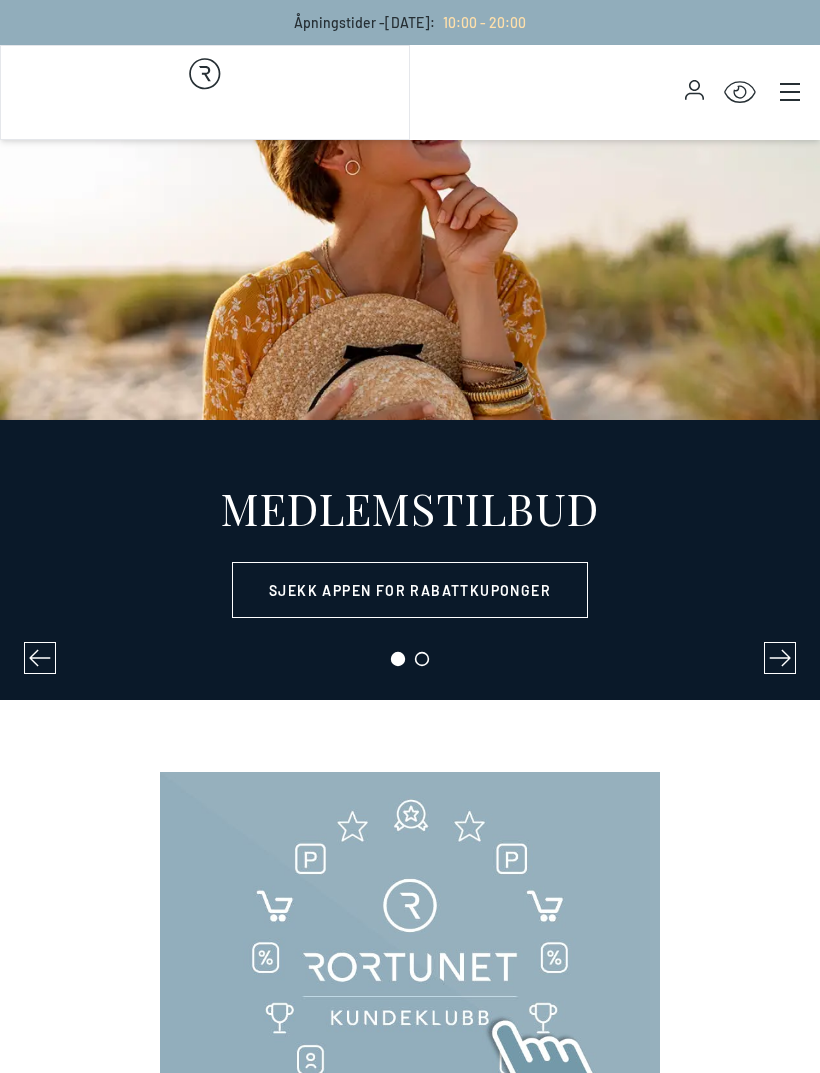 select on "NO" 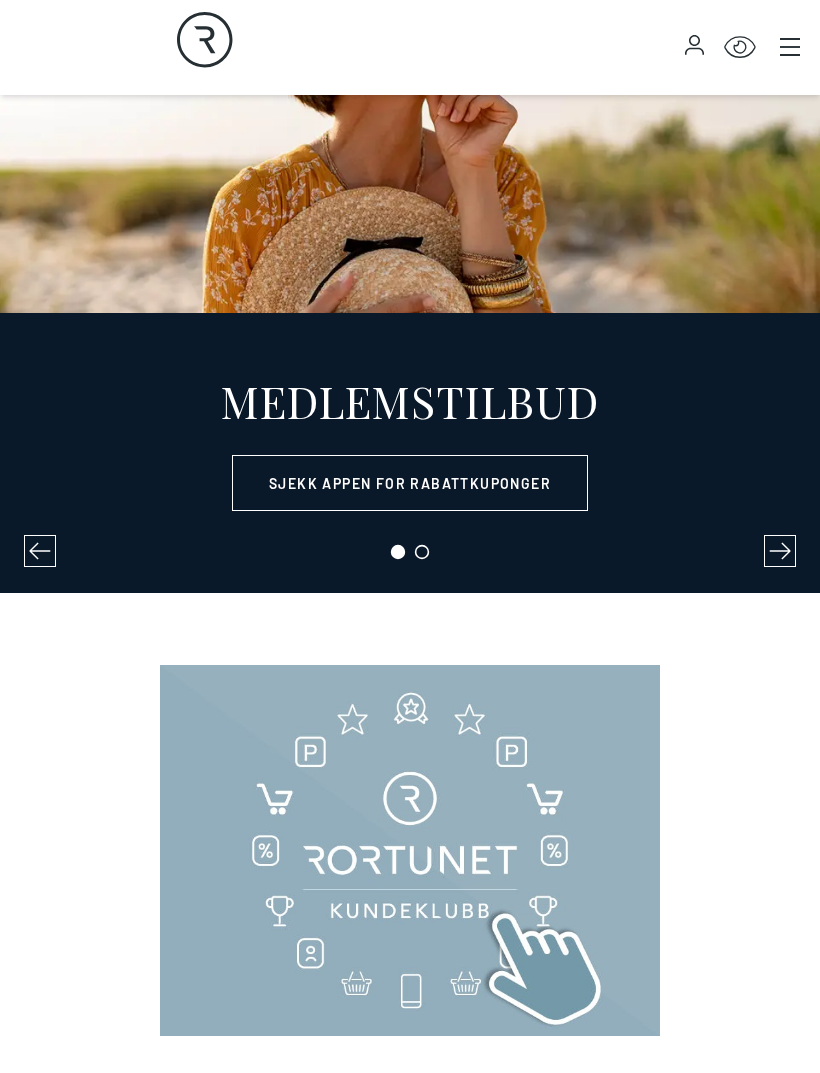 scroll, scrollTop: 107, scrollLeft: 0, axis: vertical 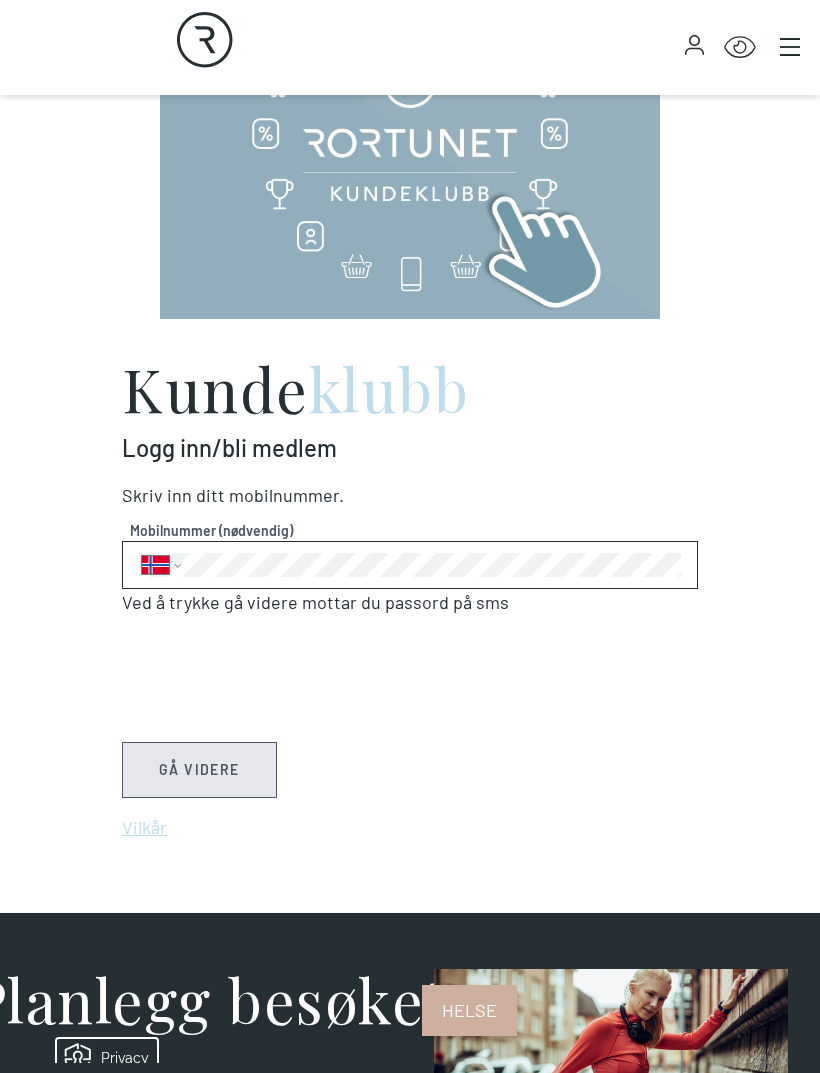 click 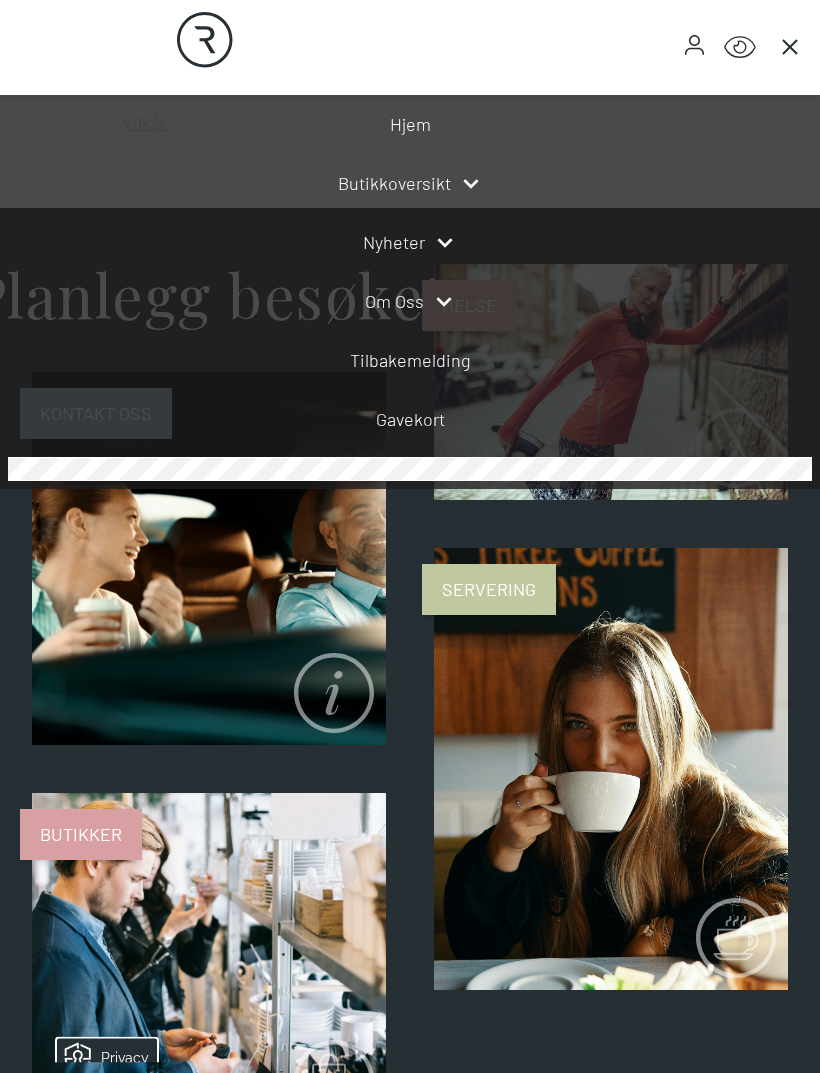 scroll, scrollTop: 1416, scrollLeft: 0, axis: vertical 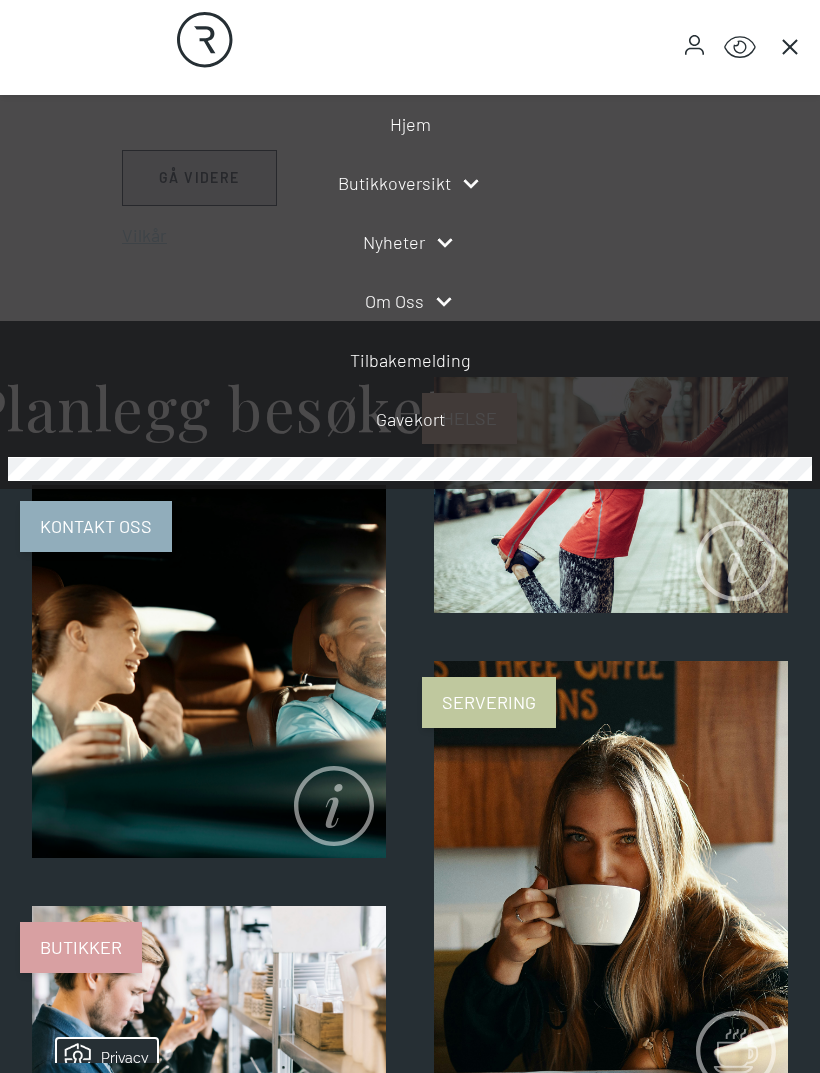 click on "Servering" at bounding box center [489, 702] 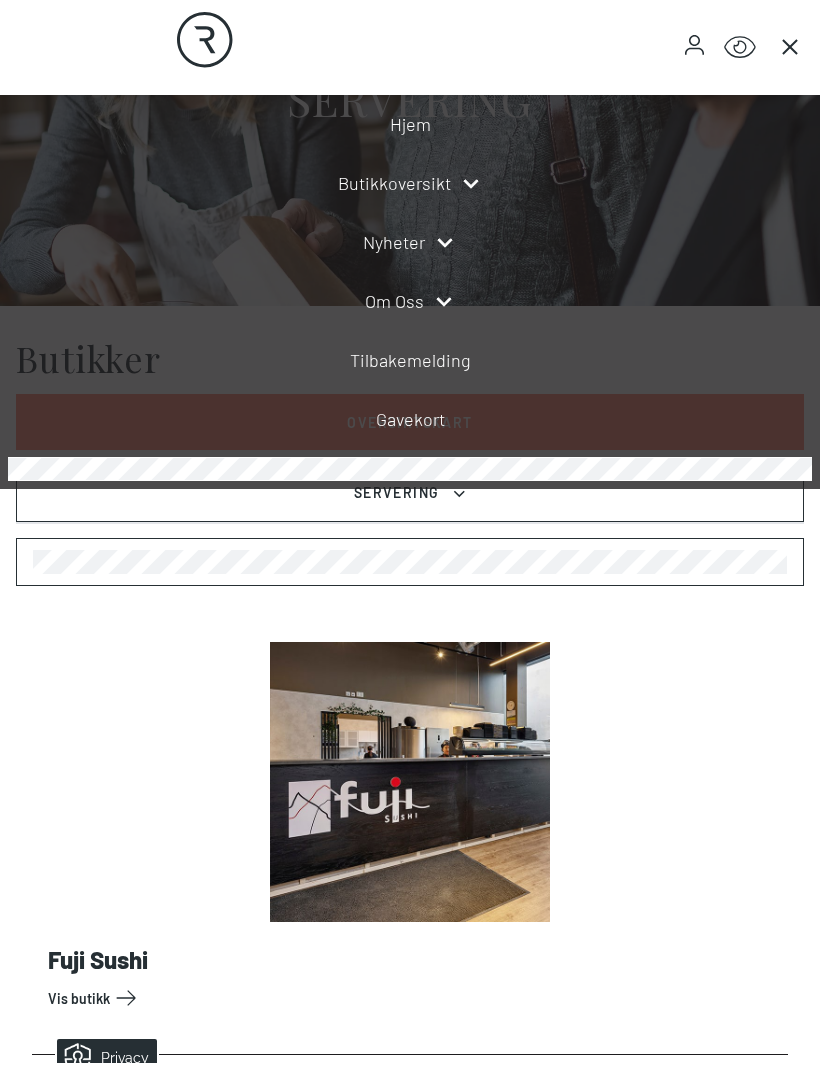 scroll, scrollTop: 0, scrollLeft: 0, axis: both 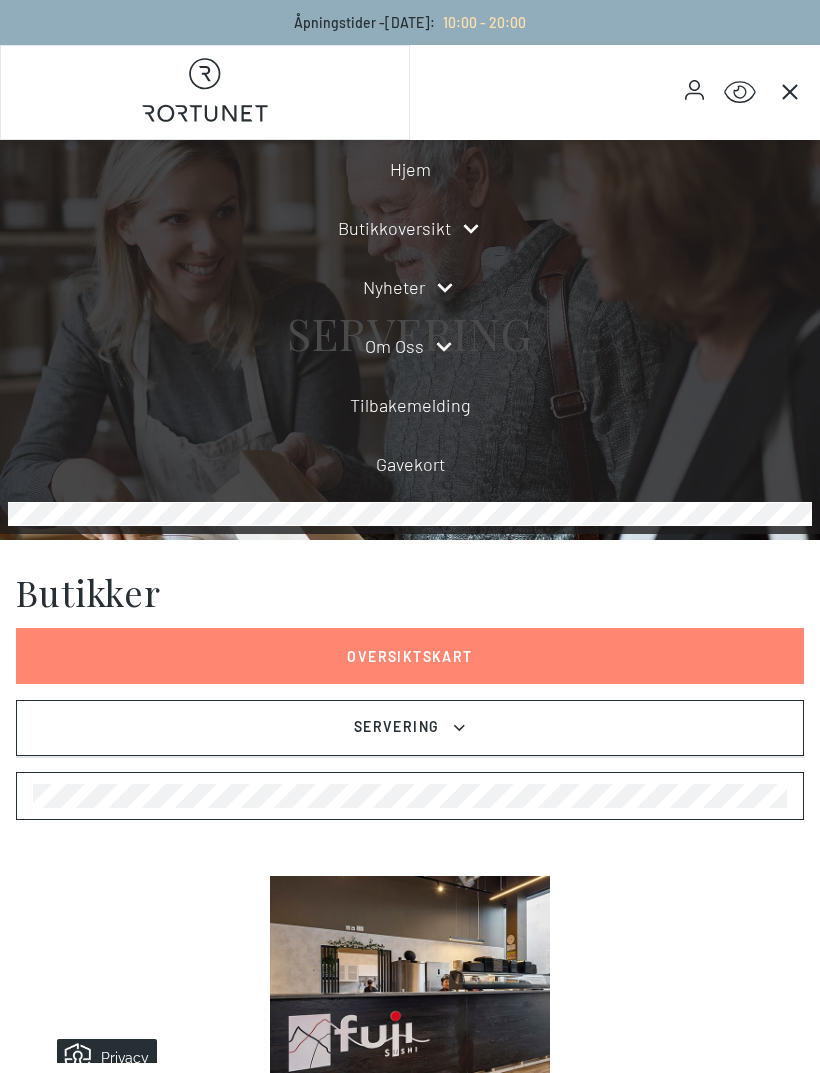 click on "Hjem" at bounding box center (410, 169) 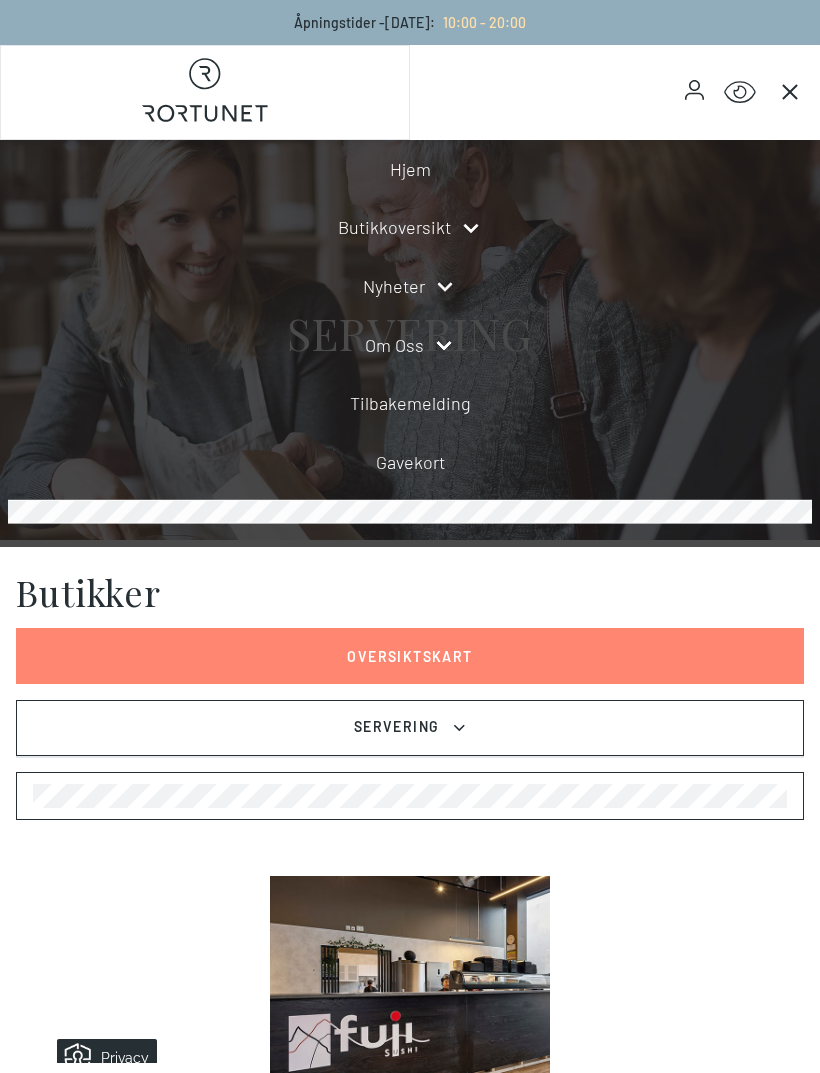 select on "NO" 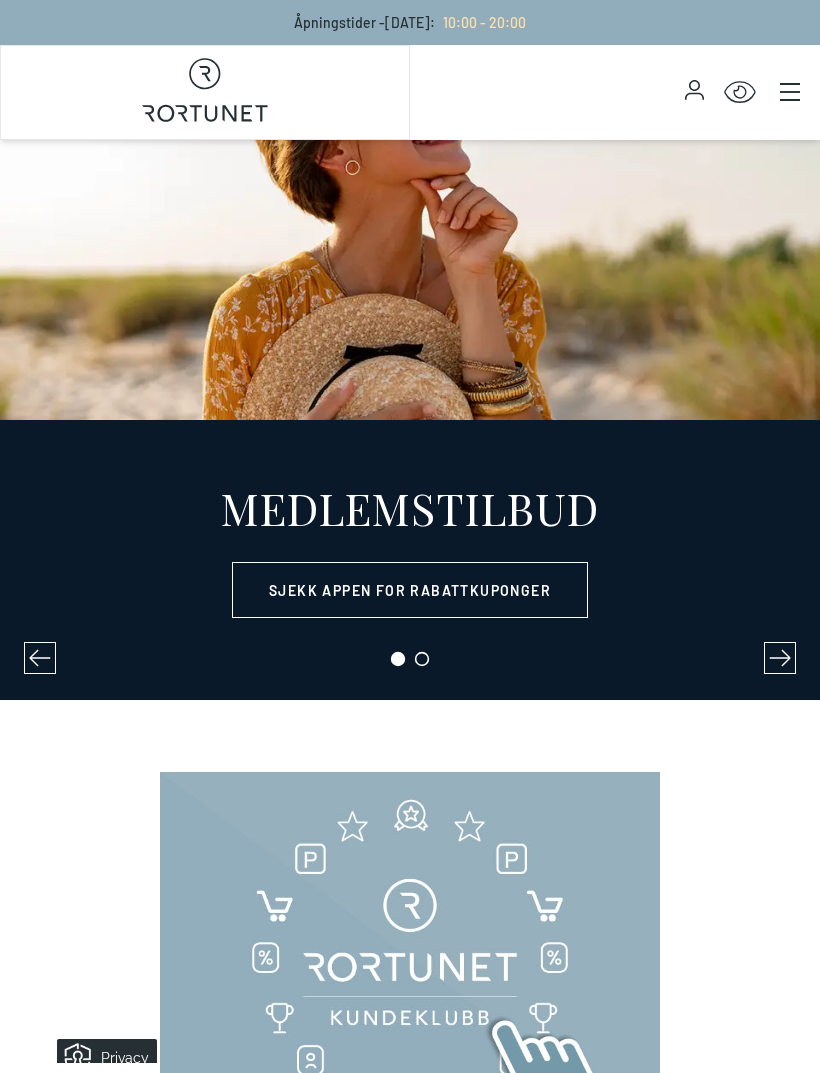 click 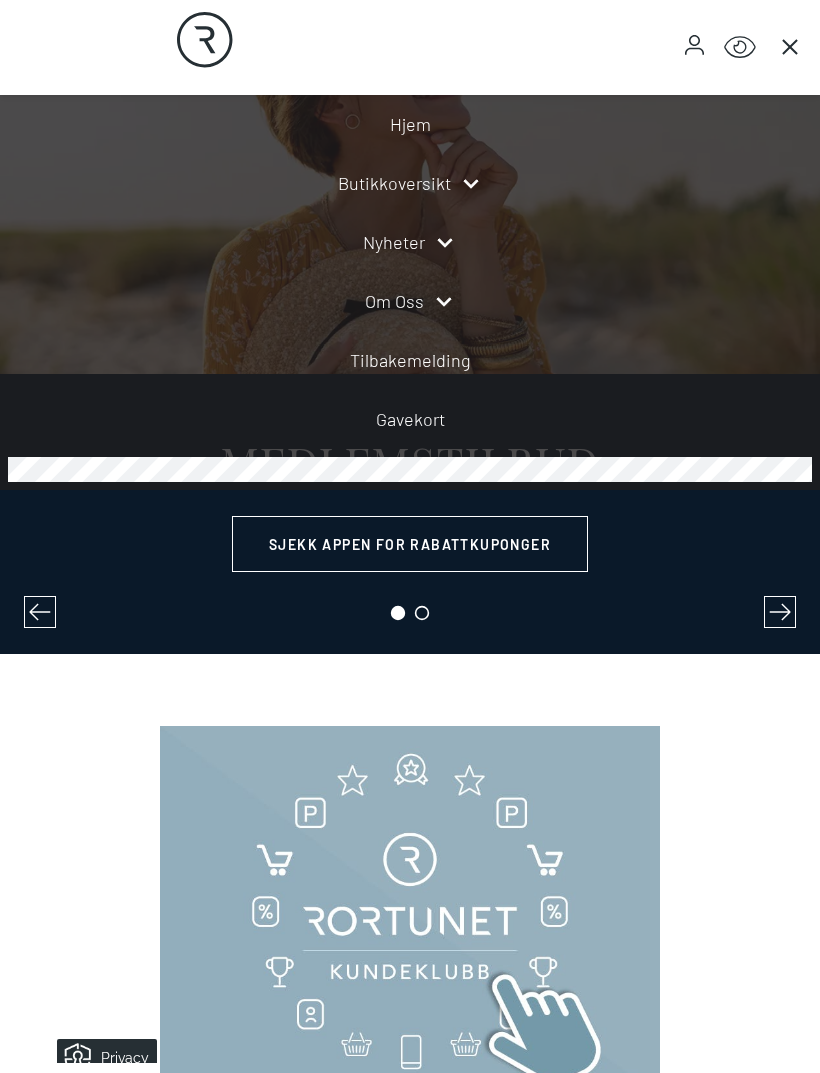 scroll, scrollTop: 0, scrollLeft: 0, axis: both 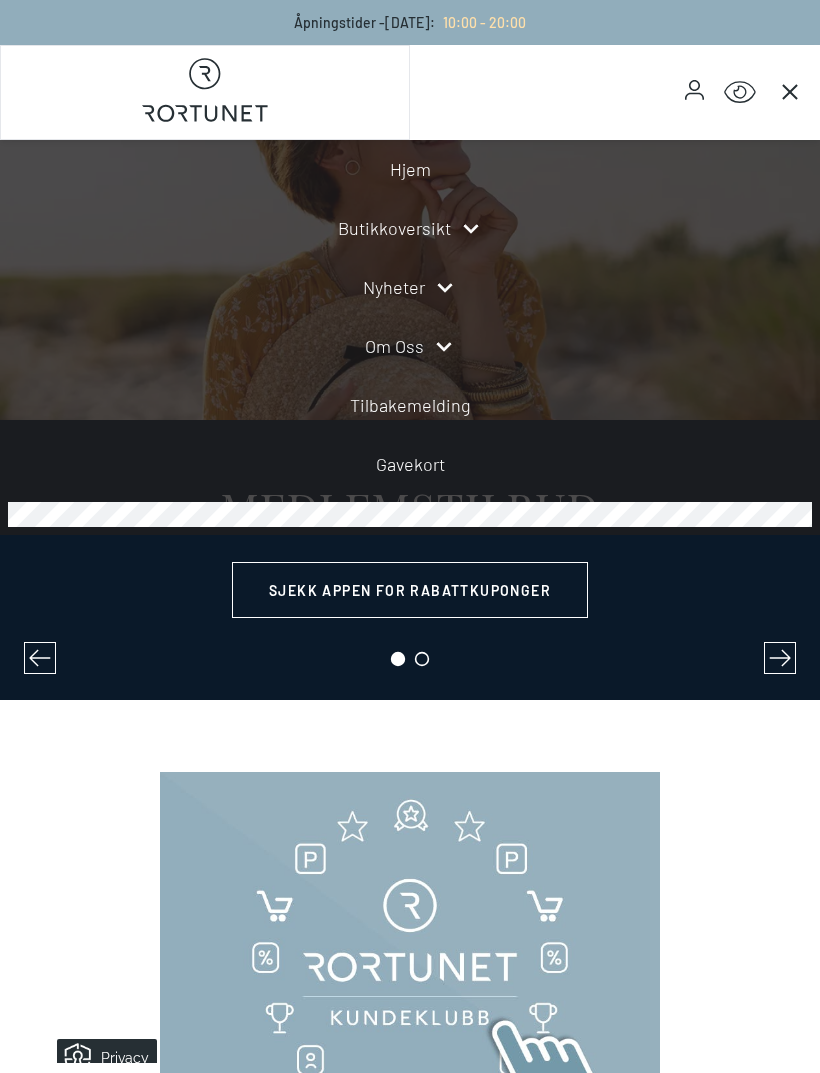 click 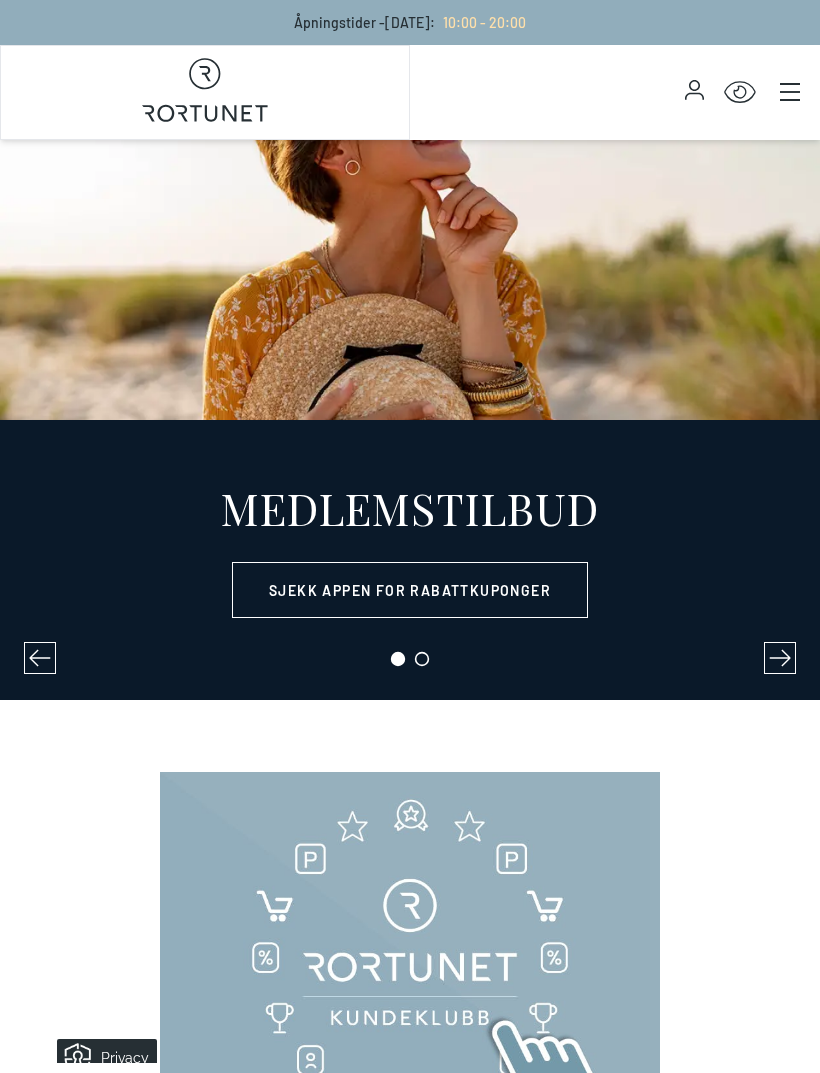 click 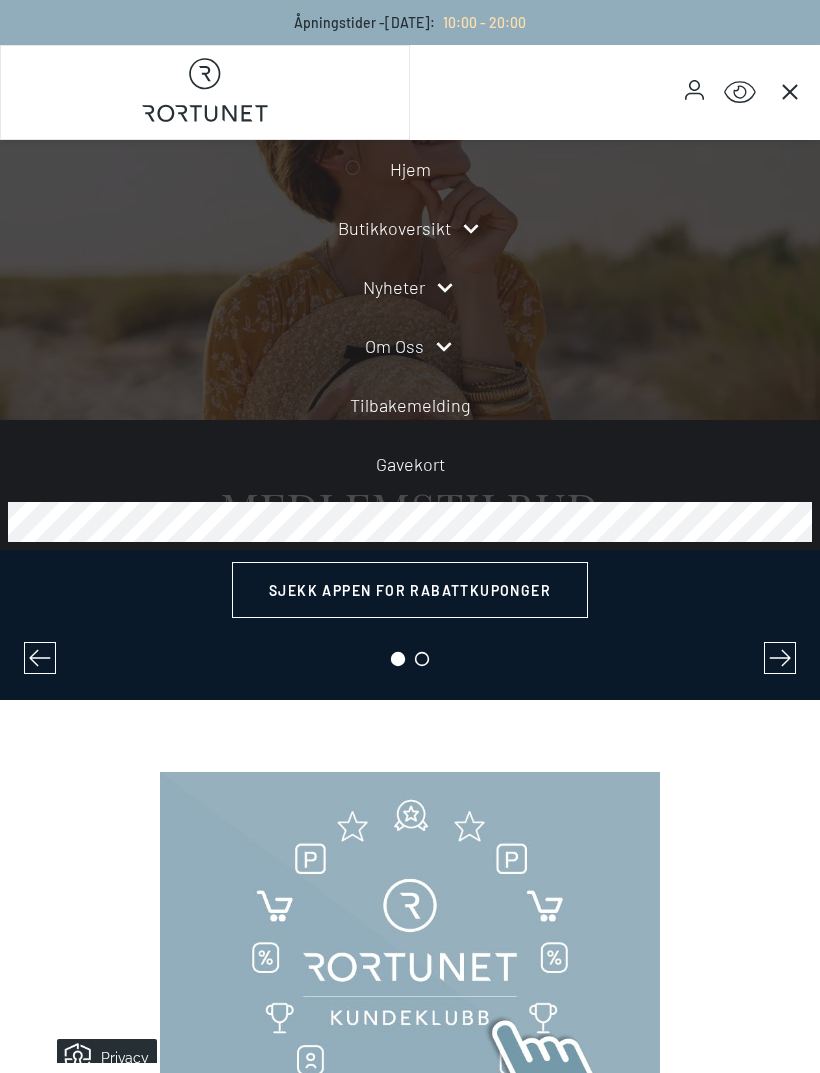 click 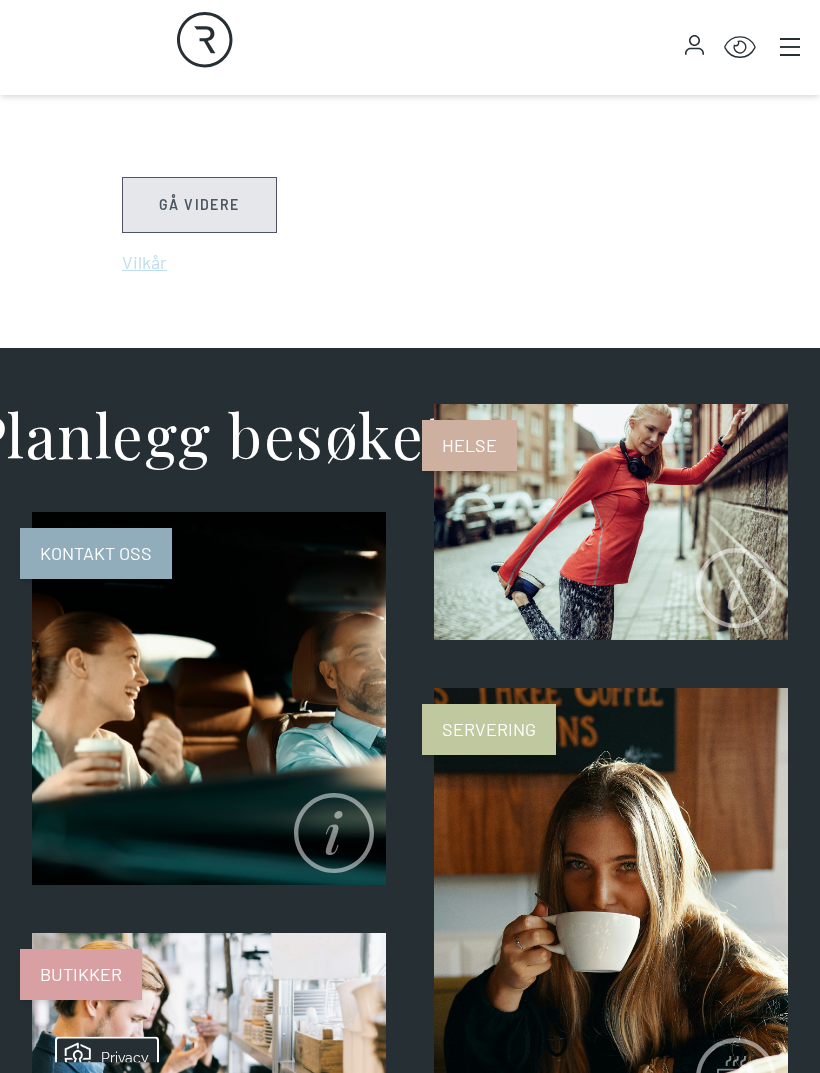 scroll, scrollTop: 1390, scrollLeft: 0, axis: vertical 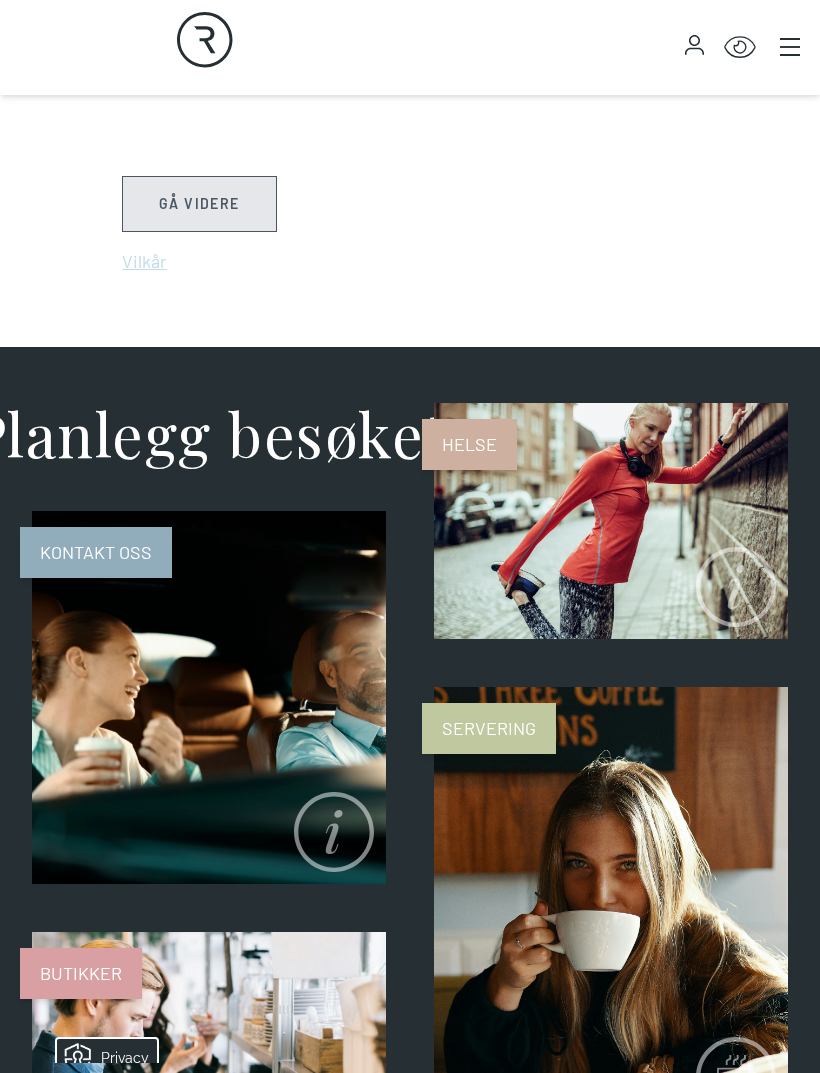 click on "Servering" at bounding box center (489, 728) 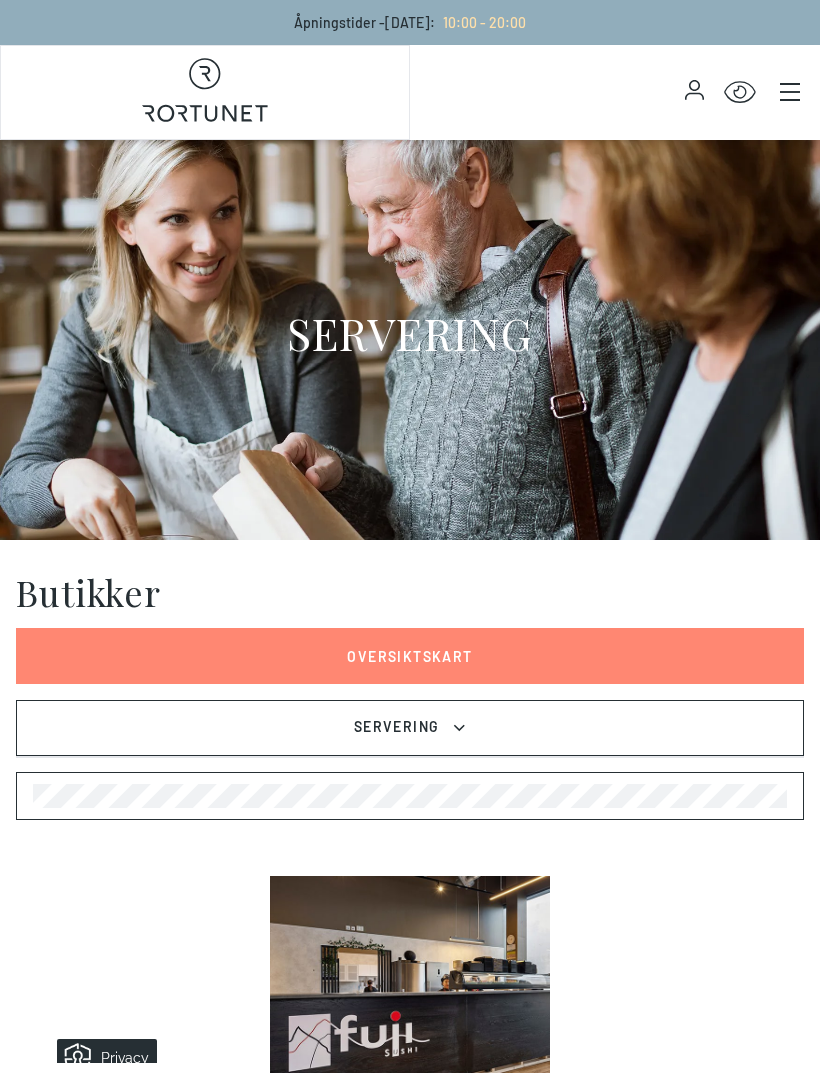 click 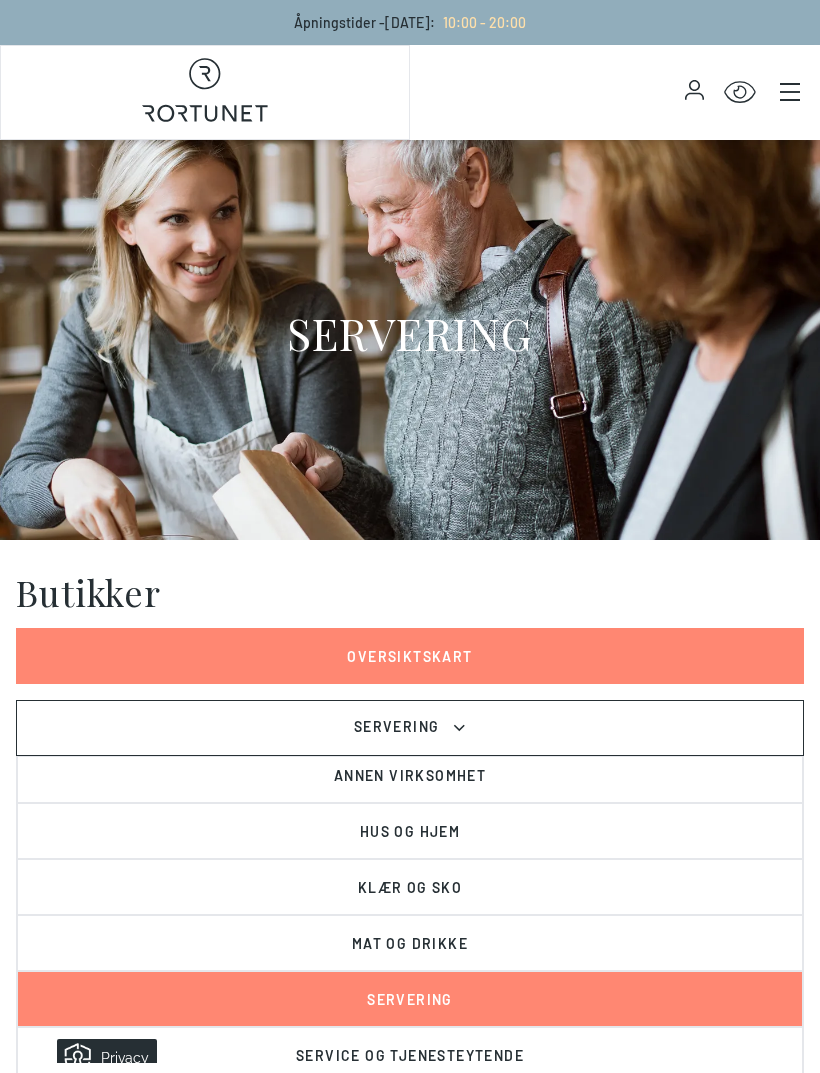 scroll, scrollTop: 66, scrollLeft: 0, axis: vertical 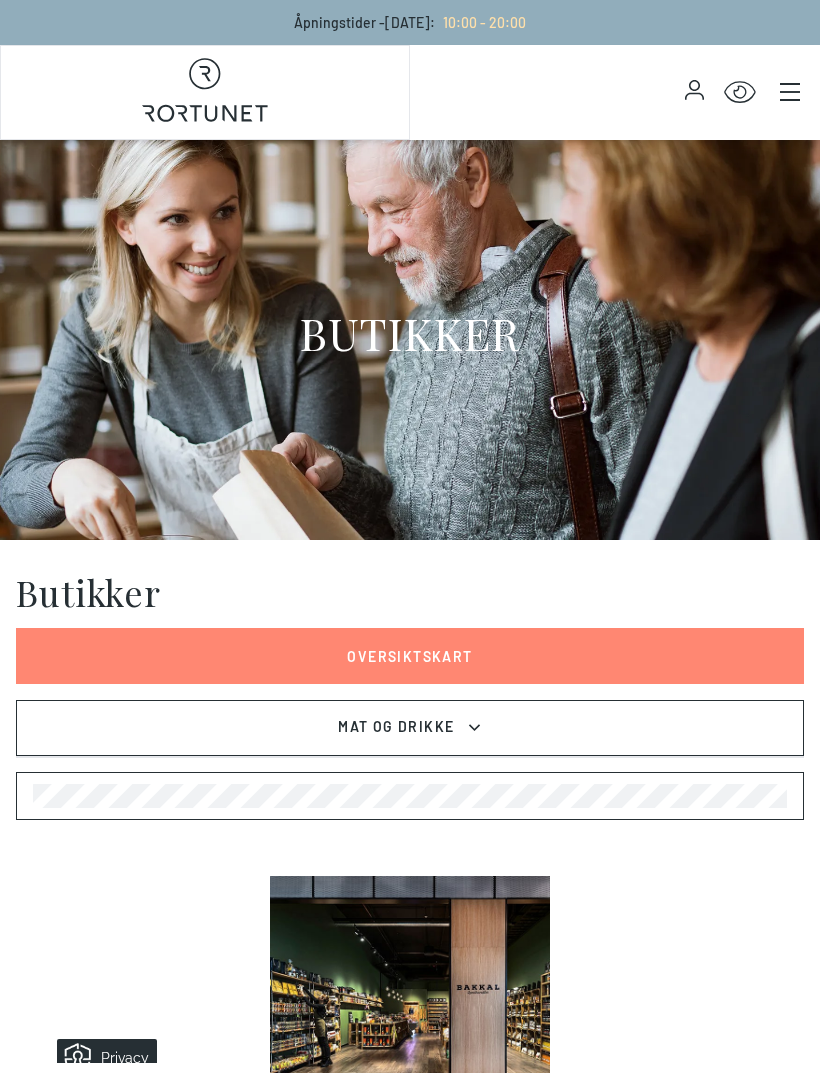 click on "Mat og drikke" at bounding box center (396, 728) 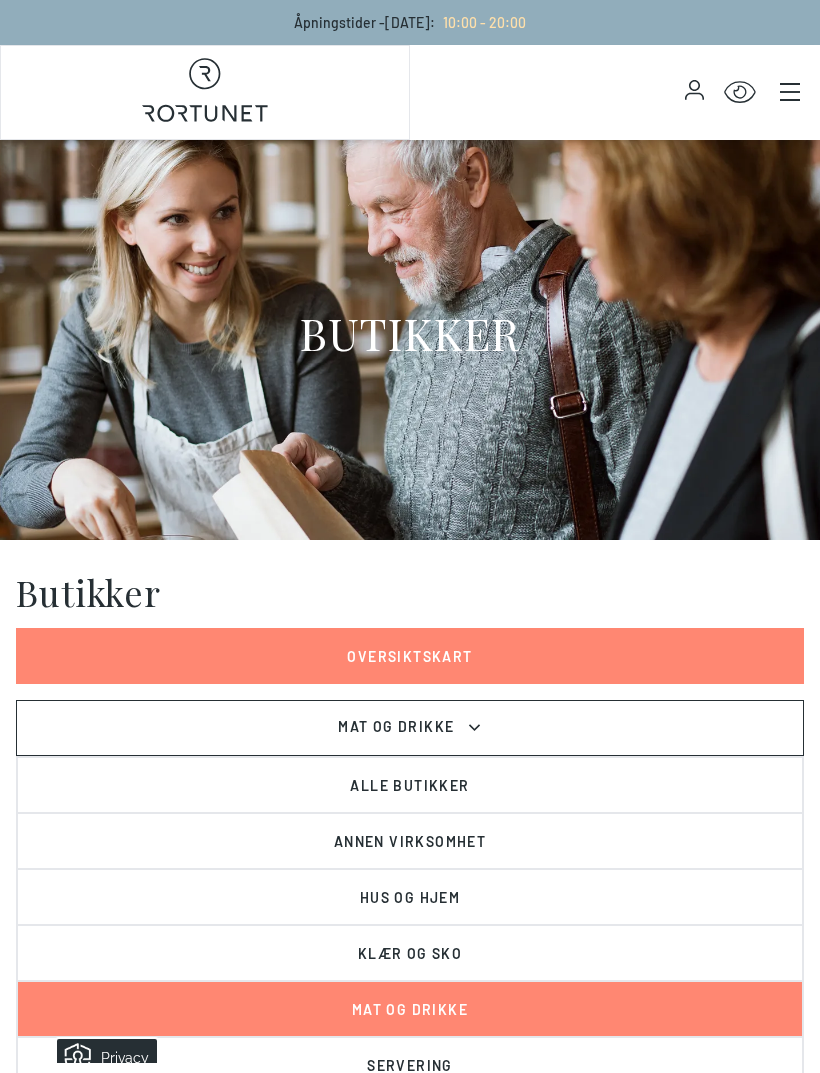 click on "Mat og drikke" at bounding box center [410, 1009] 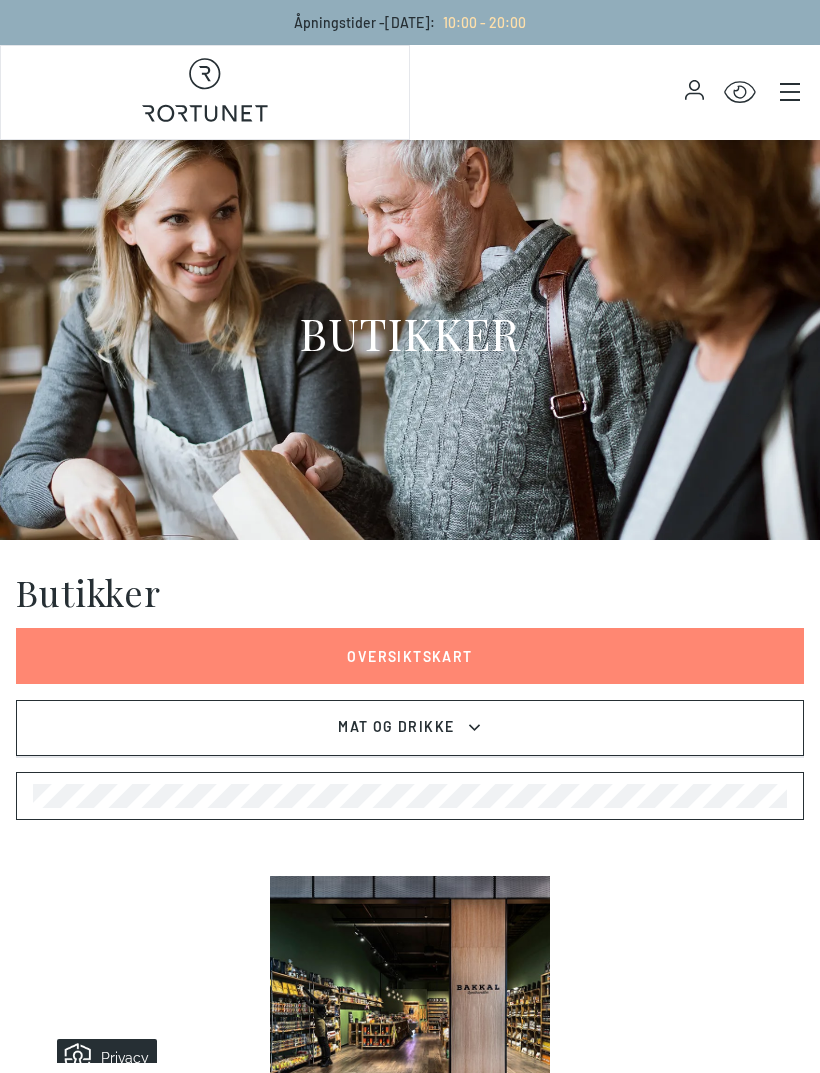click 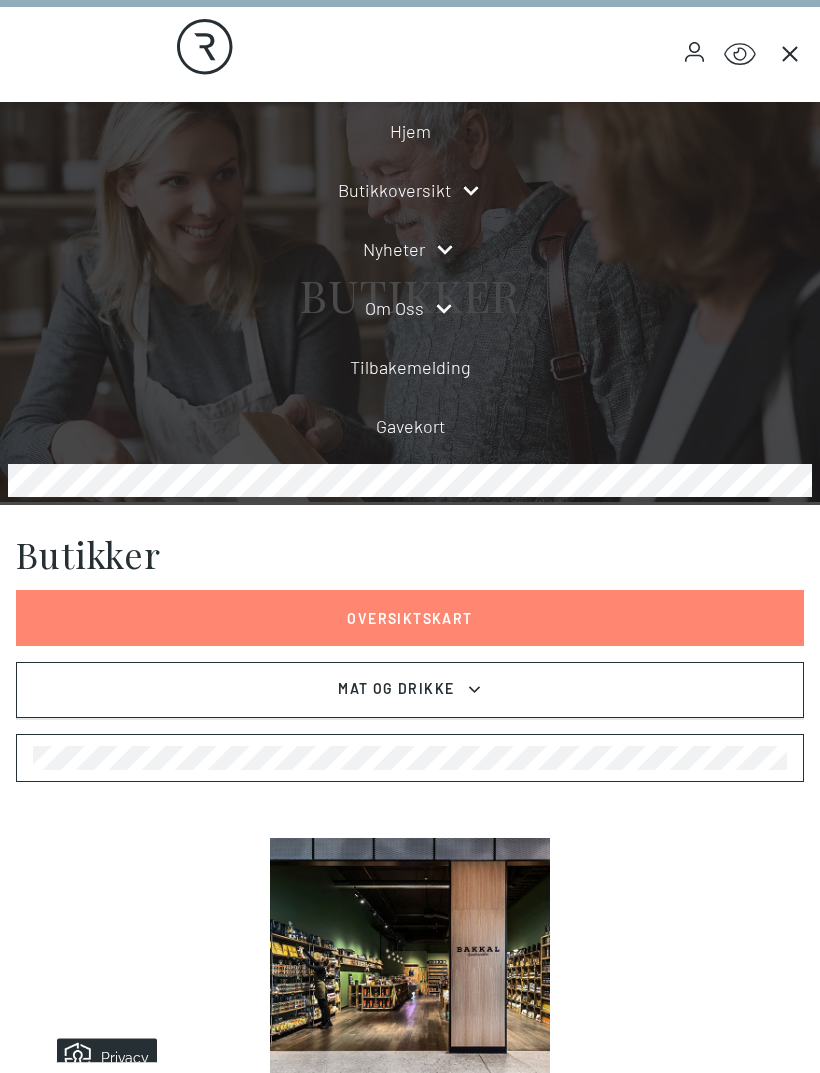 scroll, scrollTop: 0, scrollLeft: 0, axis: both 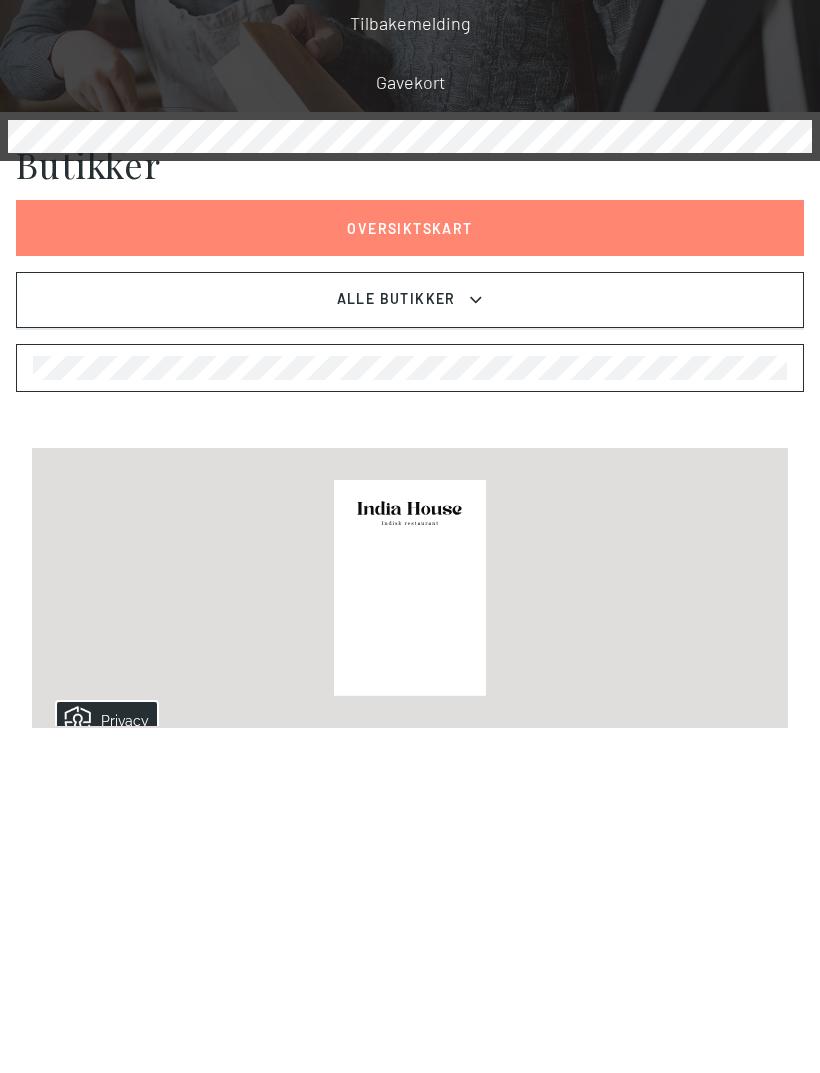 click on "Vis butikk" at bounding box center [414, 1141] 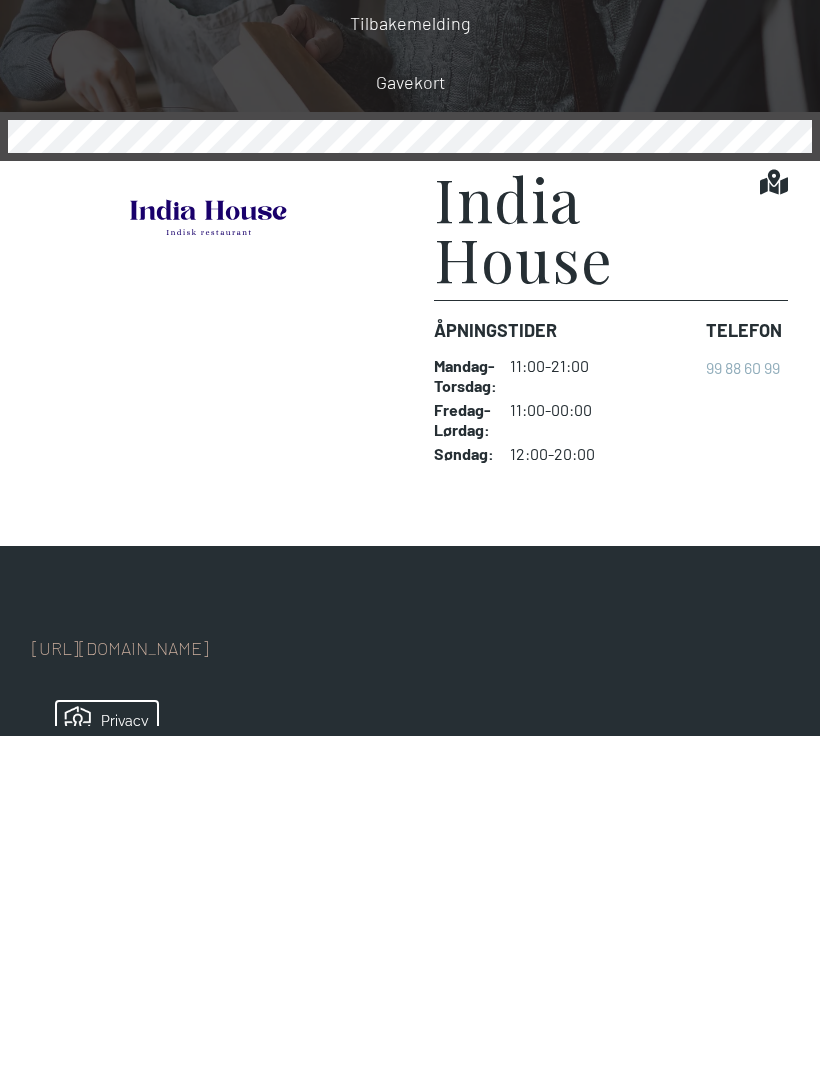 scroll, scrollTop: 0, scrollLeft: 0, axis: both 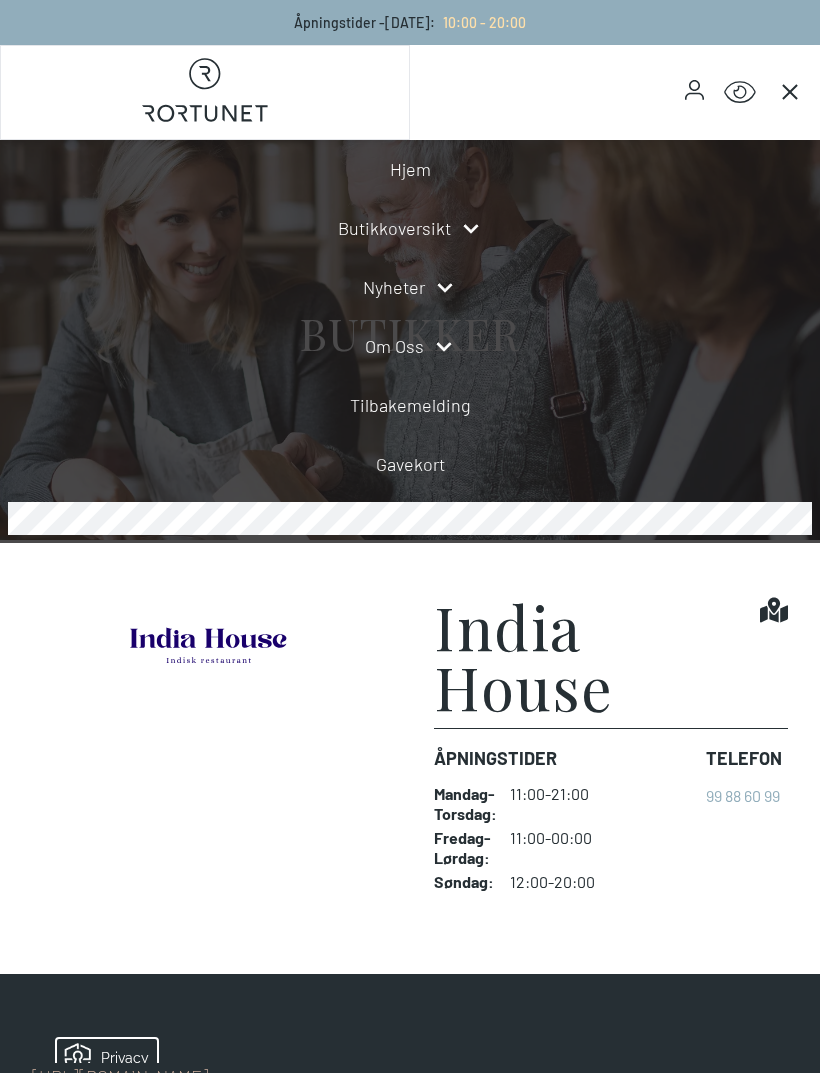 click at bounding box center [209, 757] 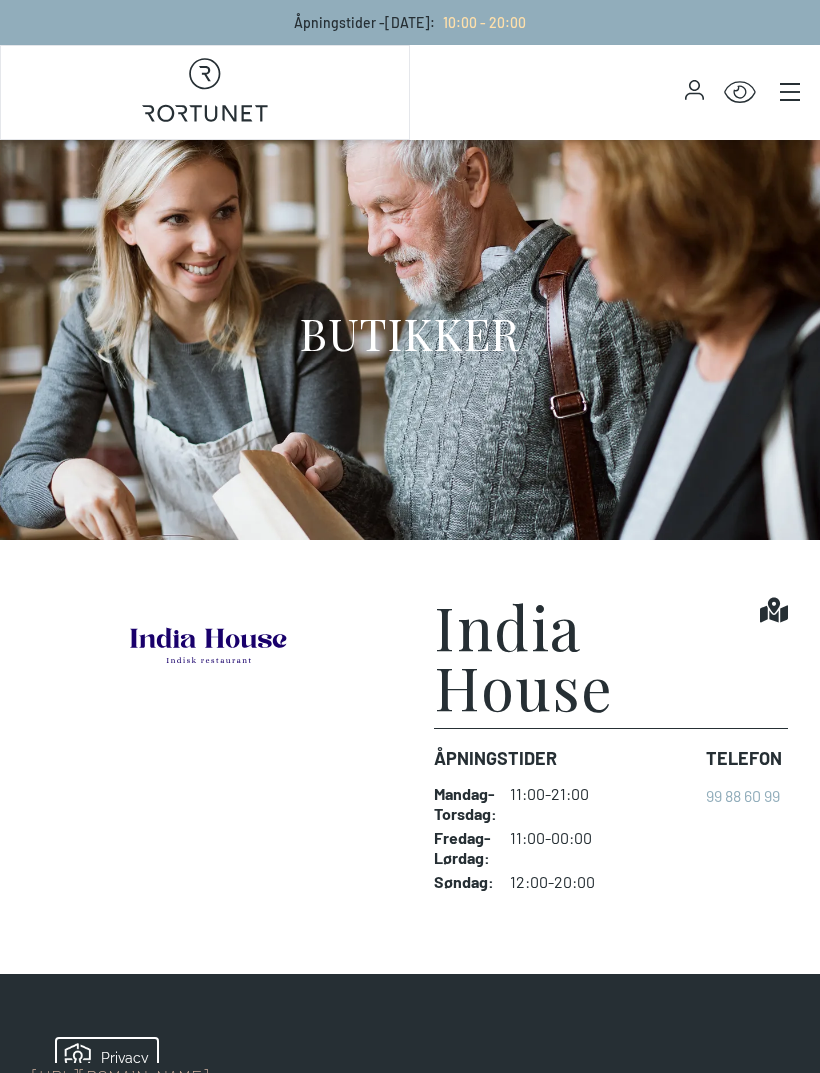 click 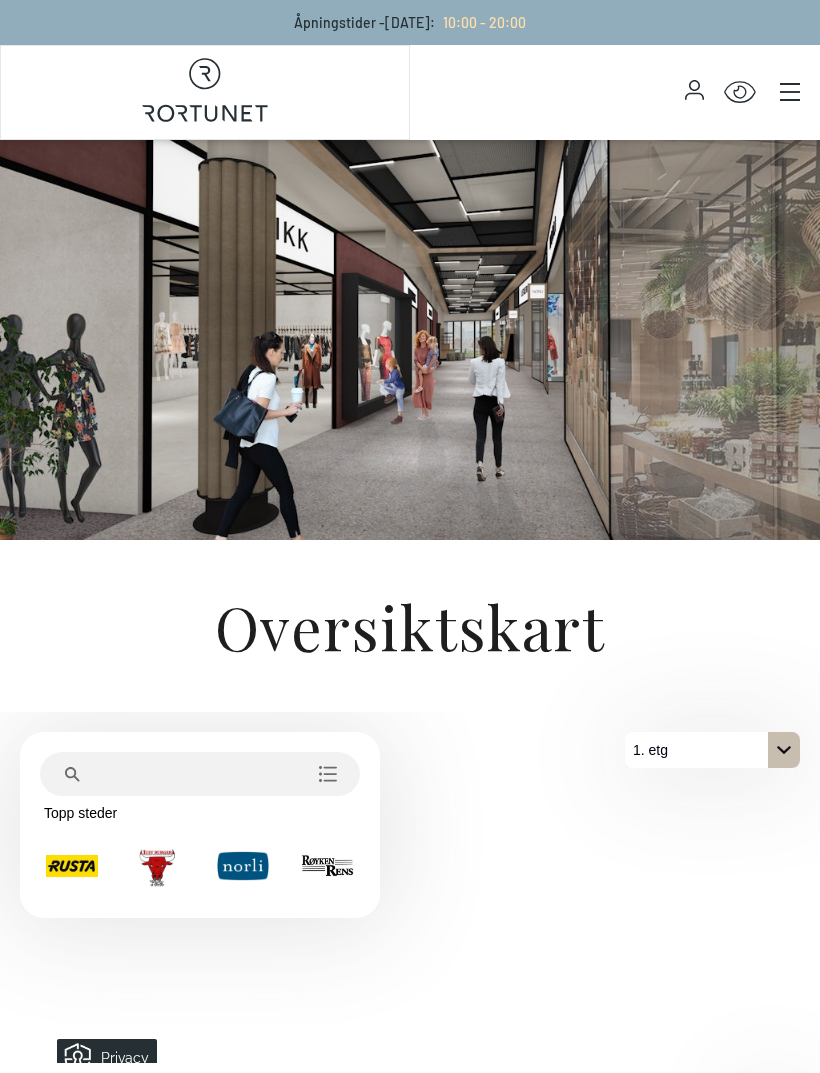 click 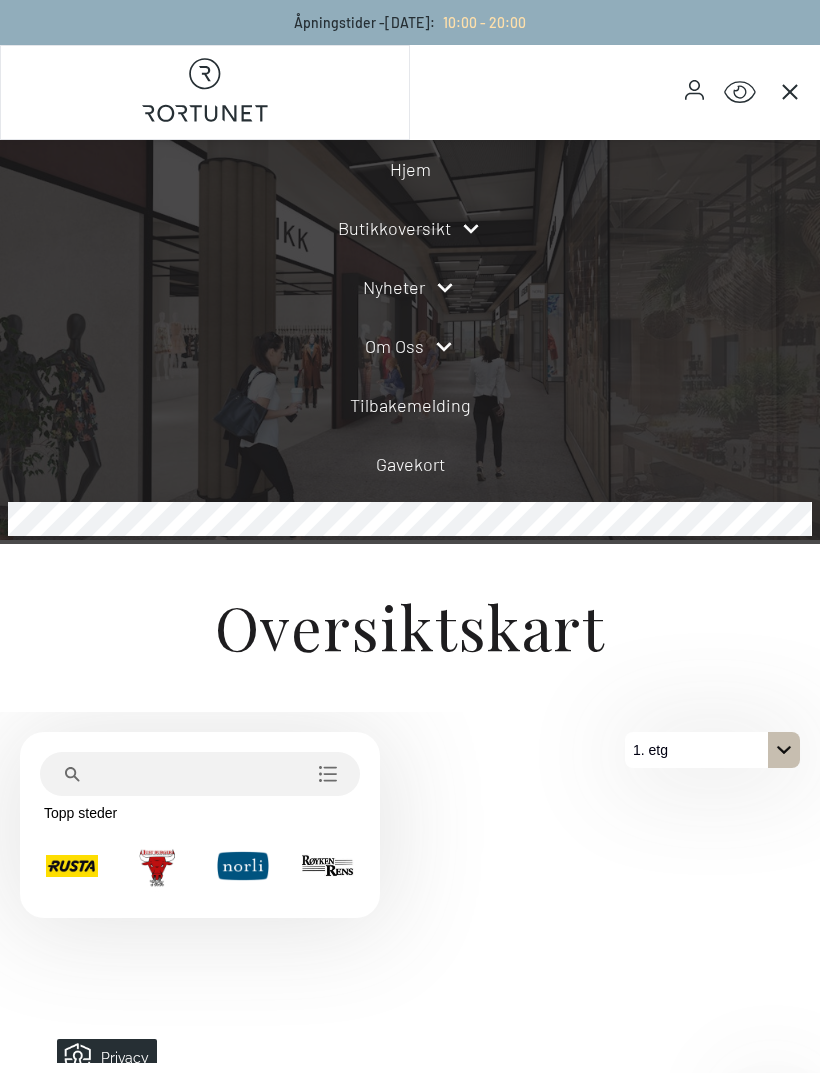 click on "Hjem" at bounding box center [410, 169] 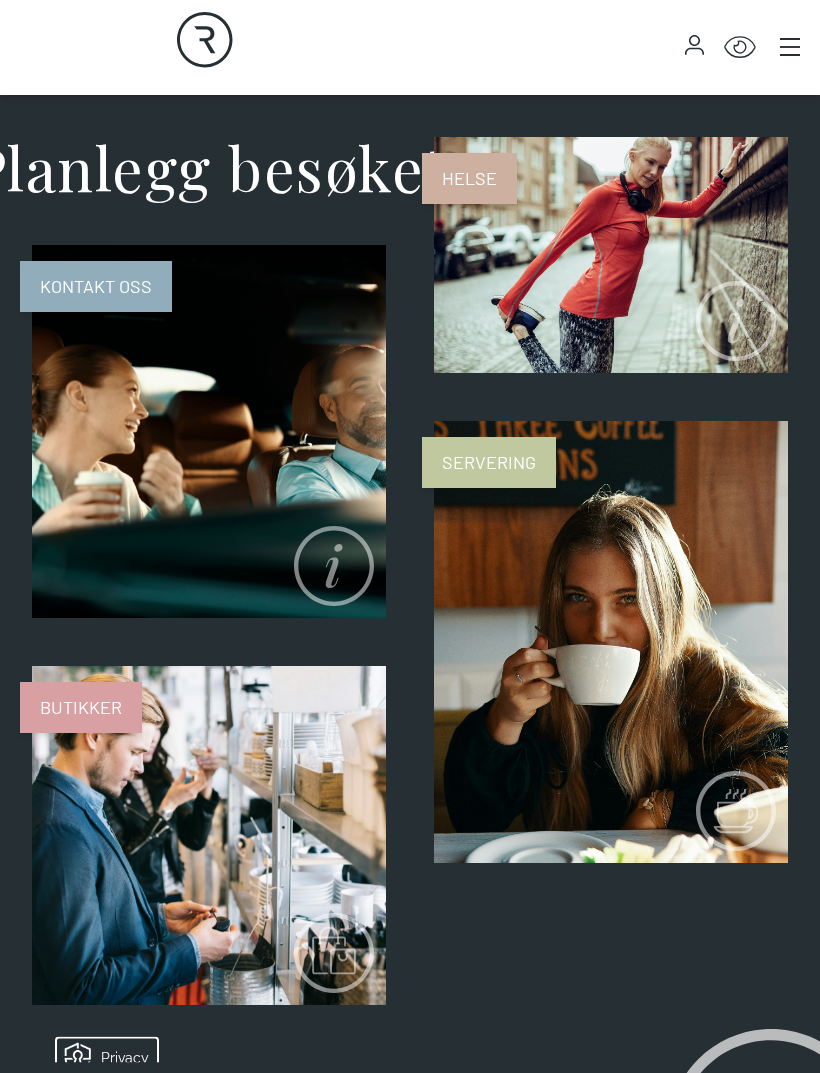 scroll, scrollTop: 1656, scrollLeft: 0, axis: vertical 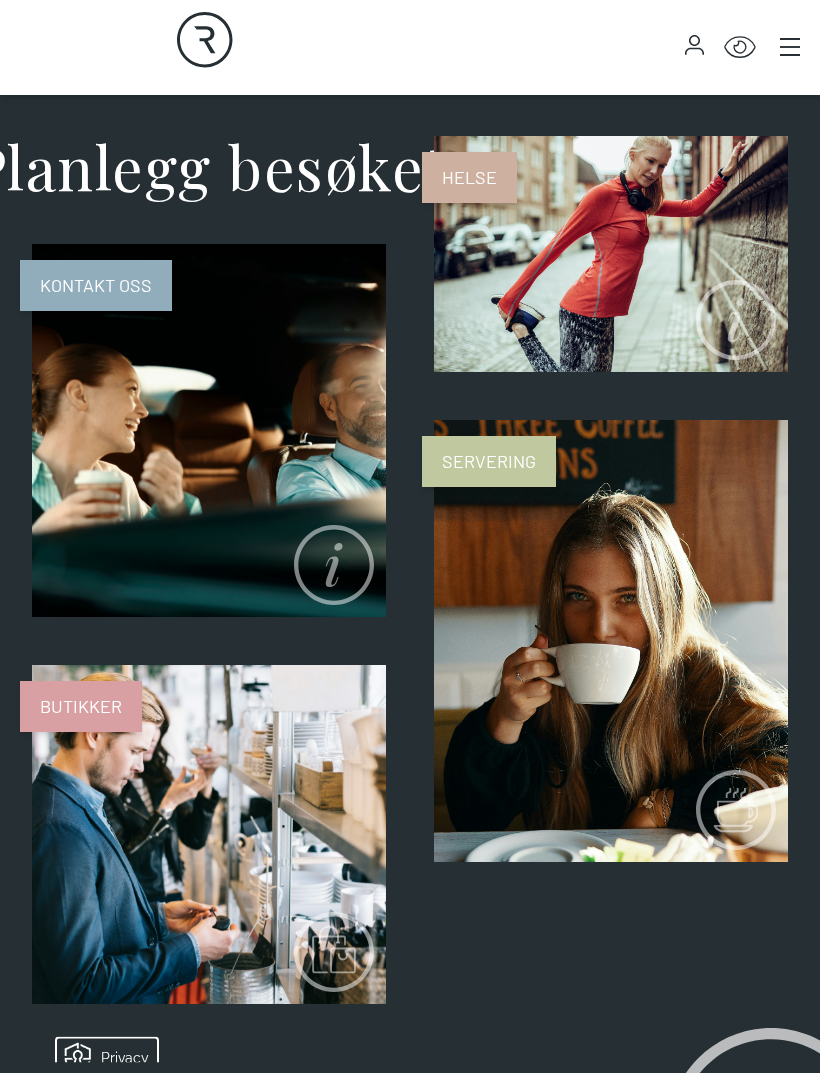 click on "Servering" at bounding box center [489, 462] 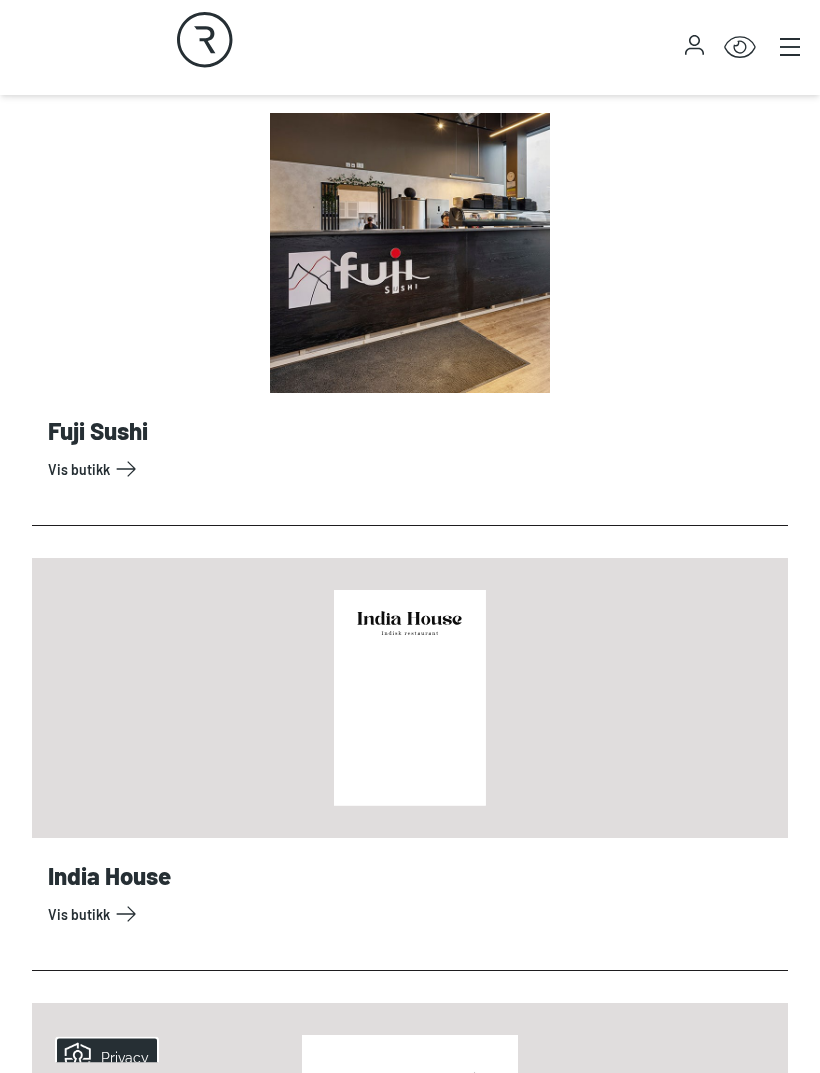 scroll, scrollTop: 763, scrollLeft: 0, axis: vertical 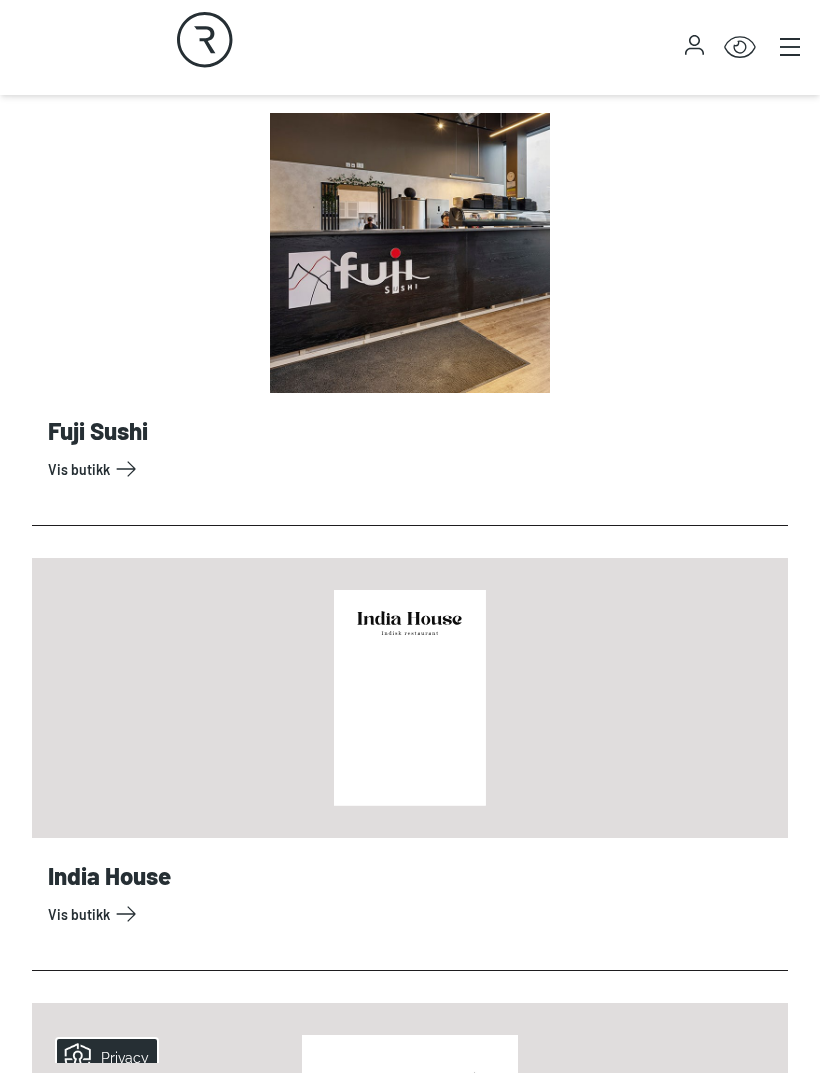 click on "Vis butikk" at bounding box center (414, 914) 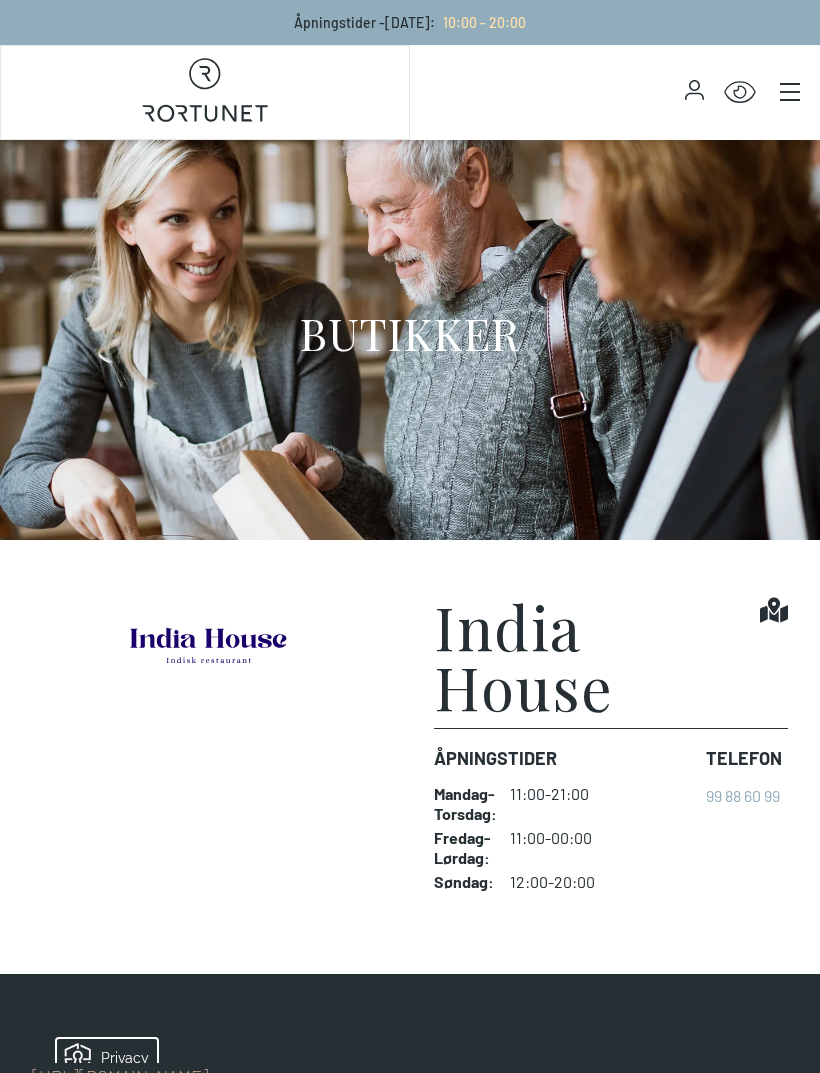 click 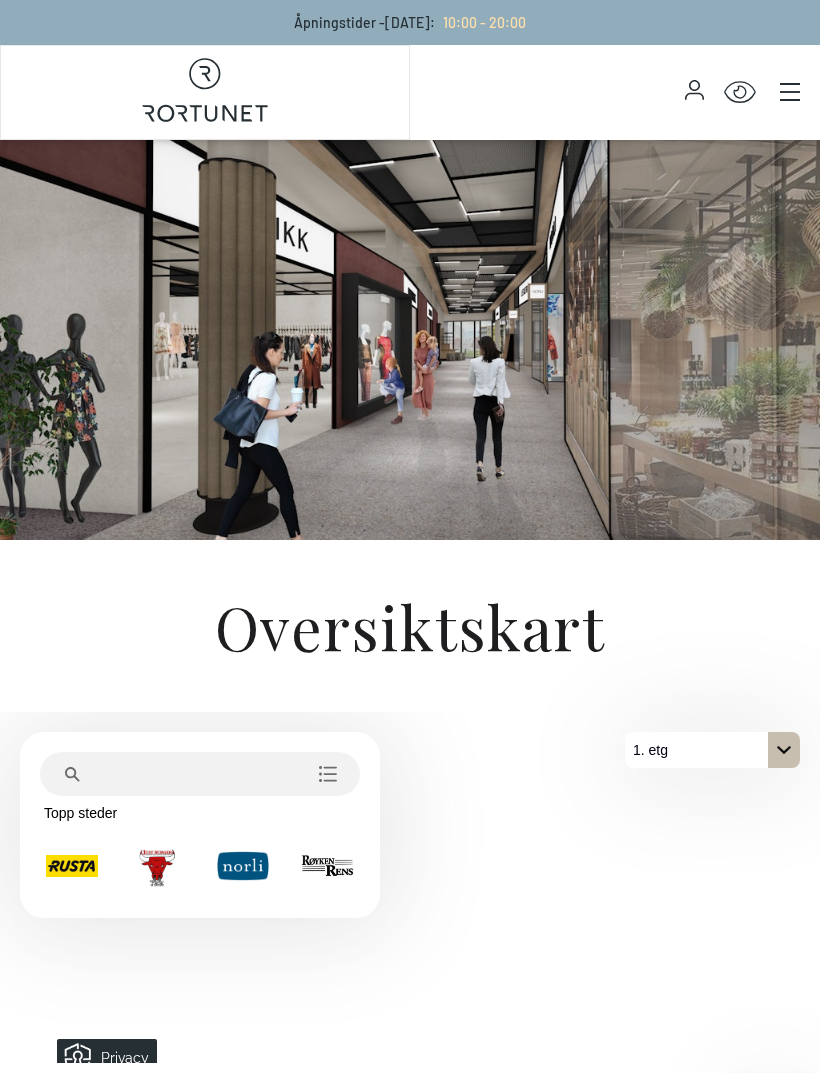click 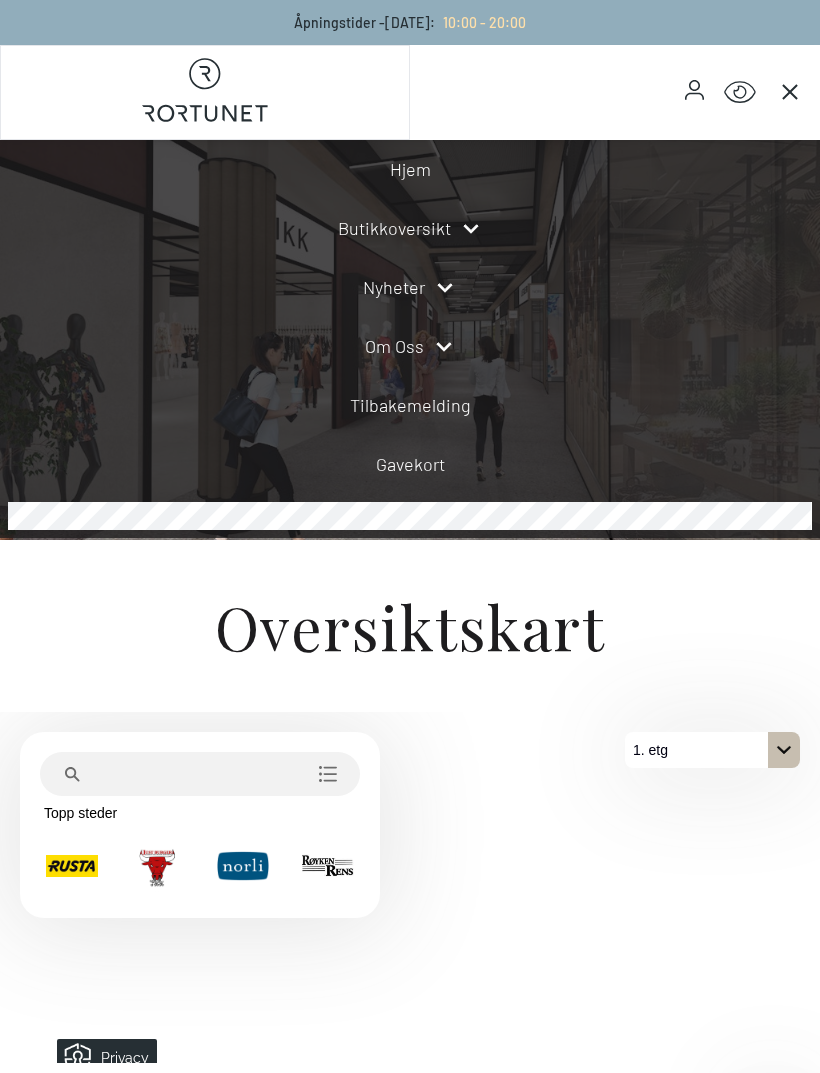click on "Butikkoversikt" at bounding box center (394, 228) 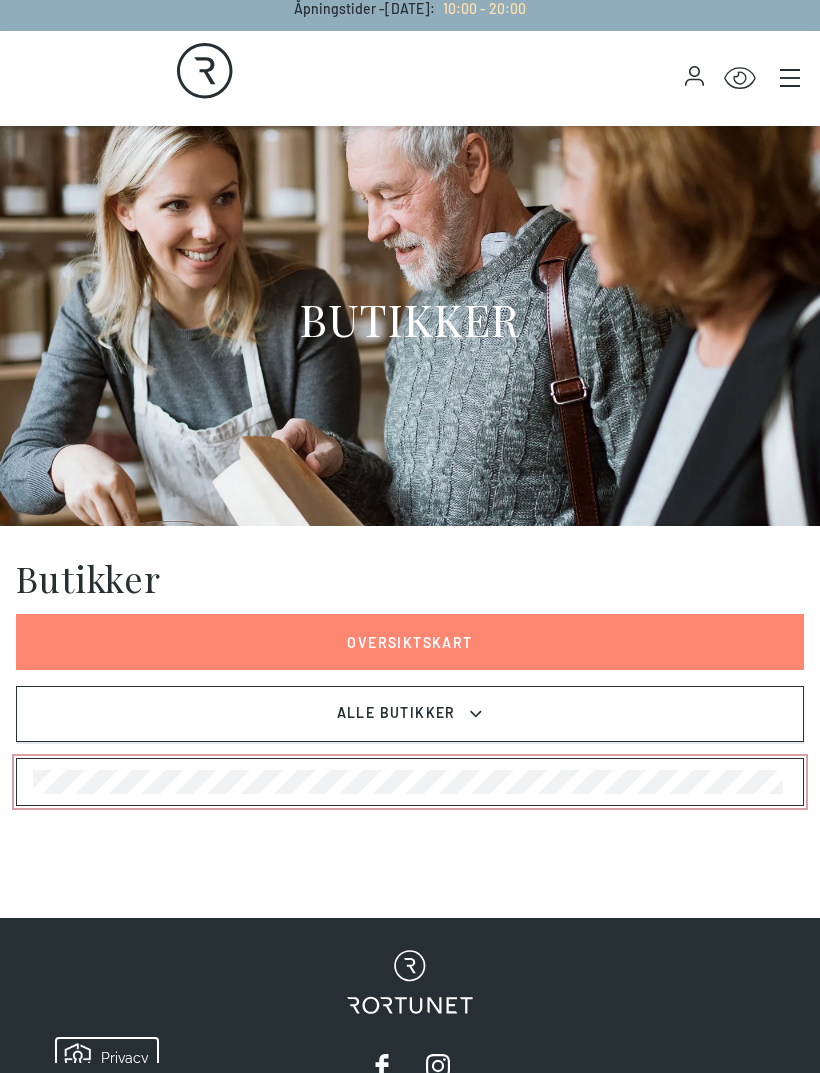 scroll, scrollTop: 0, scrollLeft: 0, axis: both 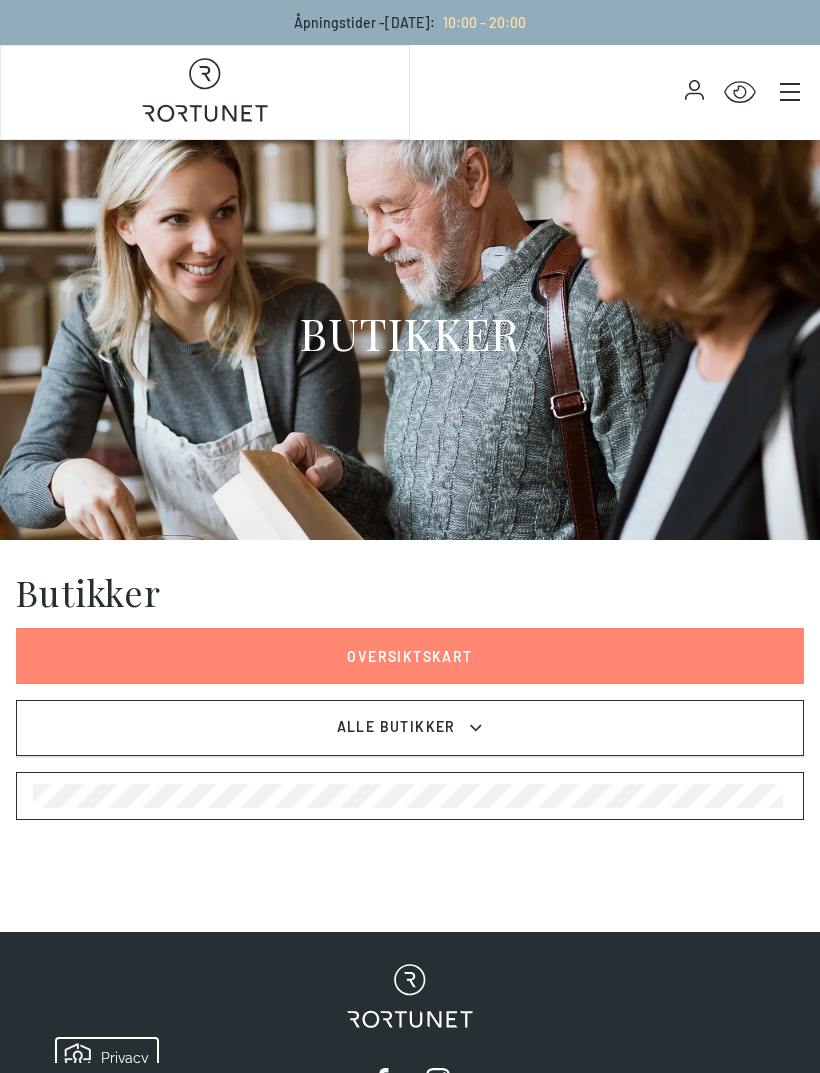 click 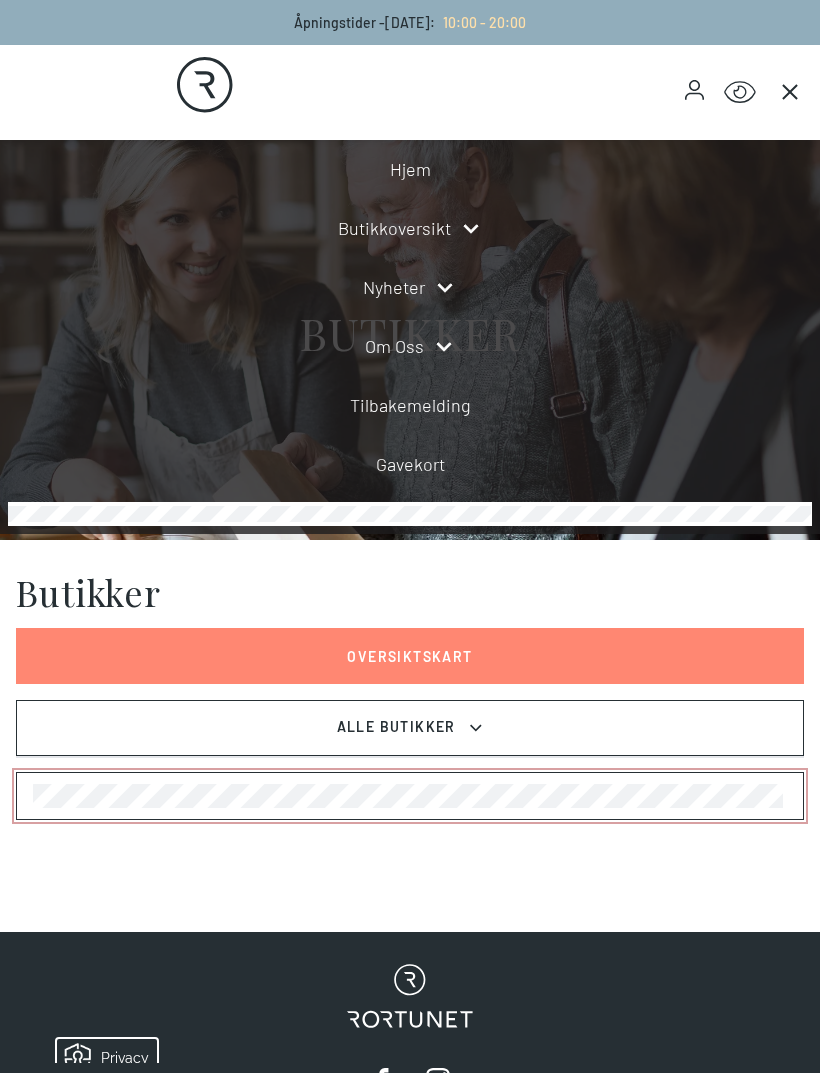 scroll, scrollTop: 105, scrollLeft: 0, axis: vertical 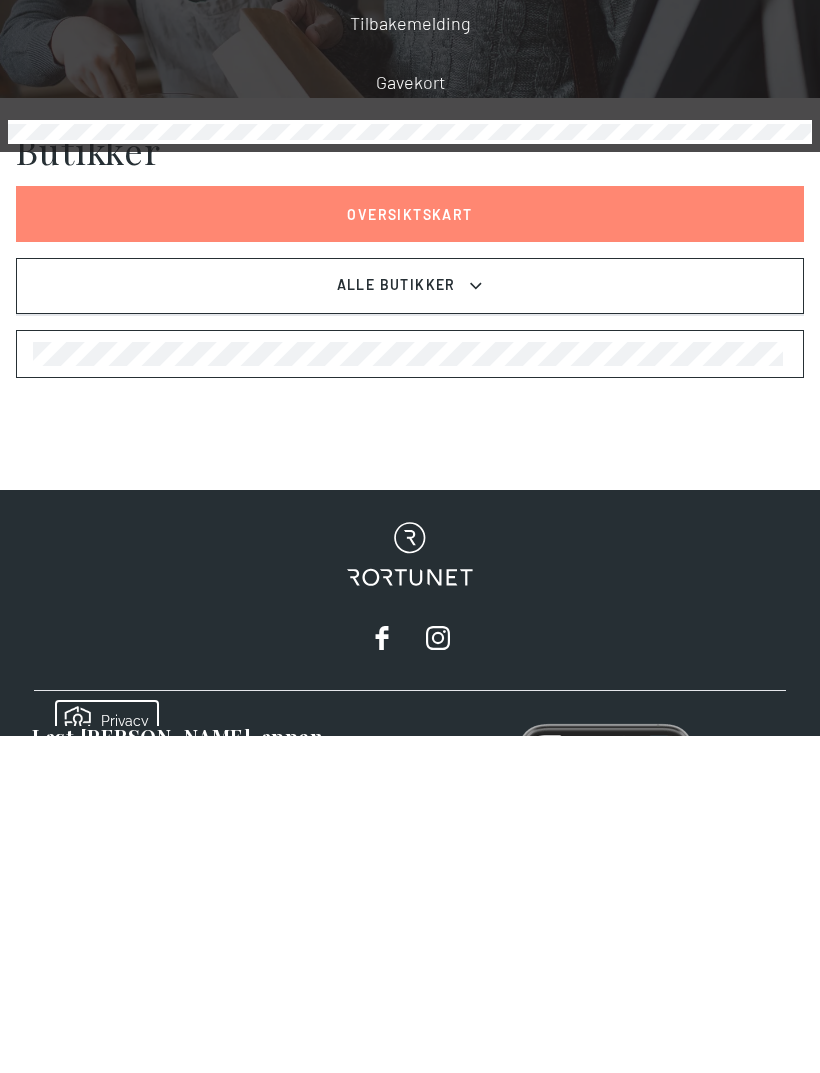 click on "Oversiktskart" at bounding box center (410, 551) 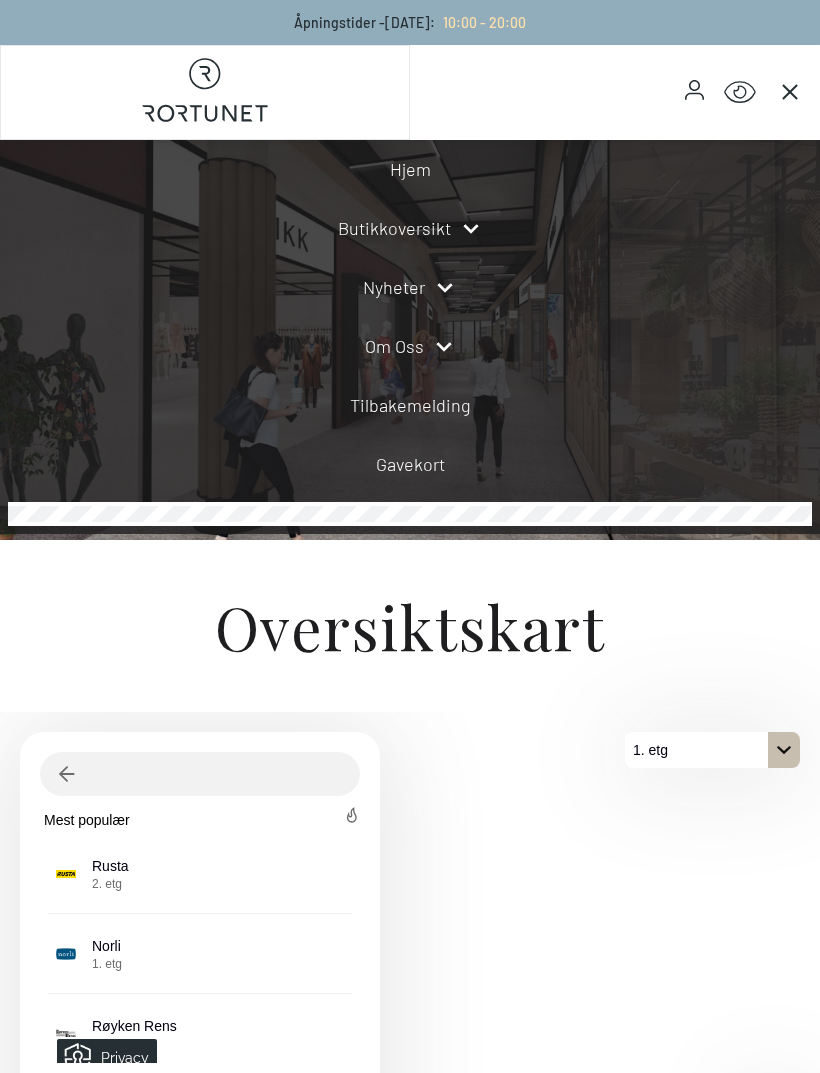 scroll, scrollTop: 77, scrollLeft: 0, axis: vertical 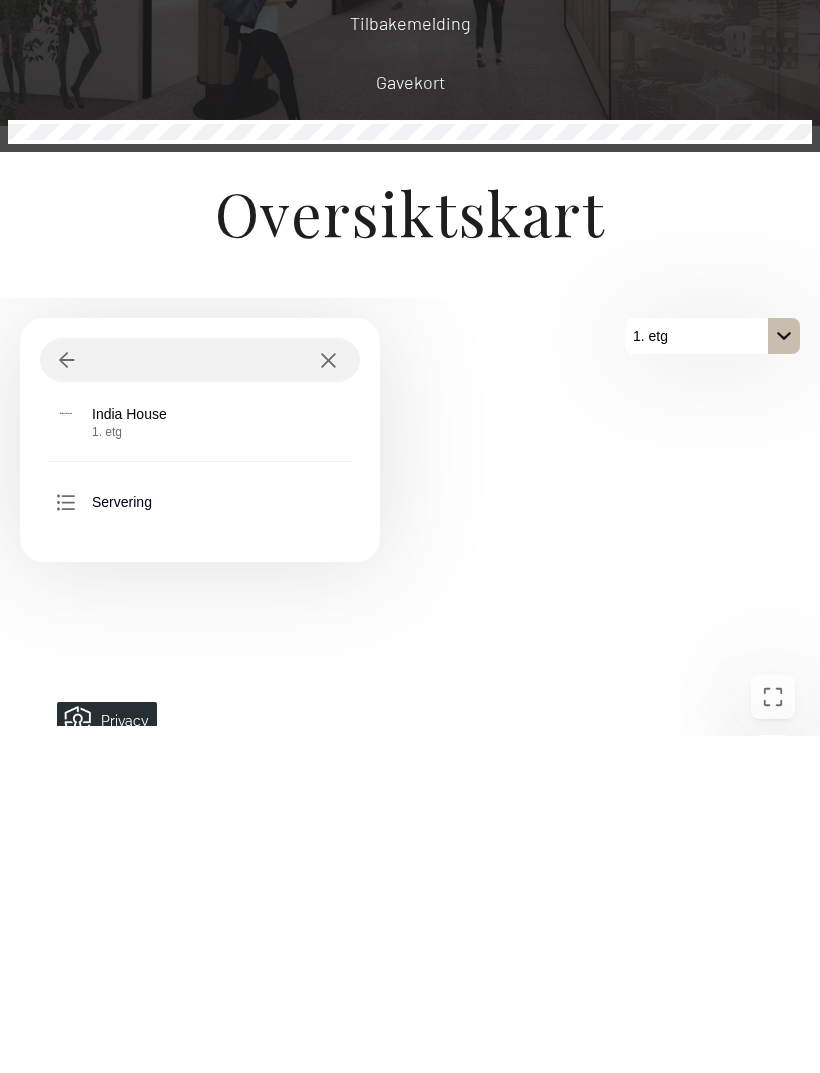 click on "1. etg" at bounding box center [129, 769] 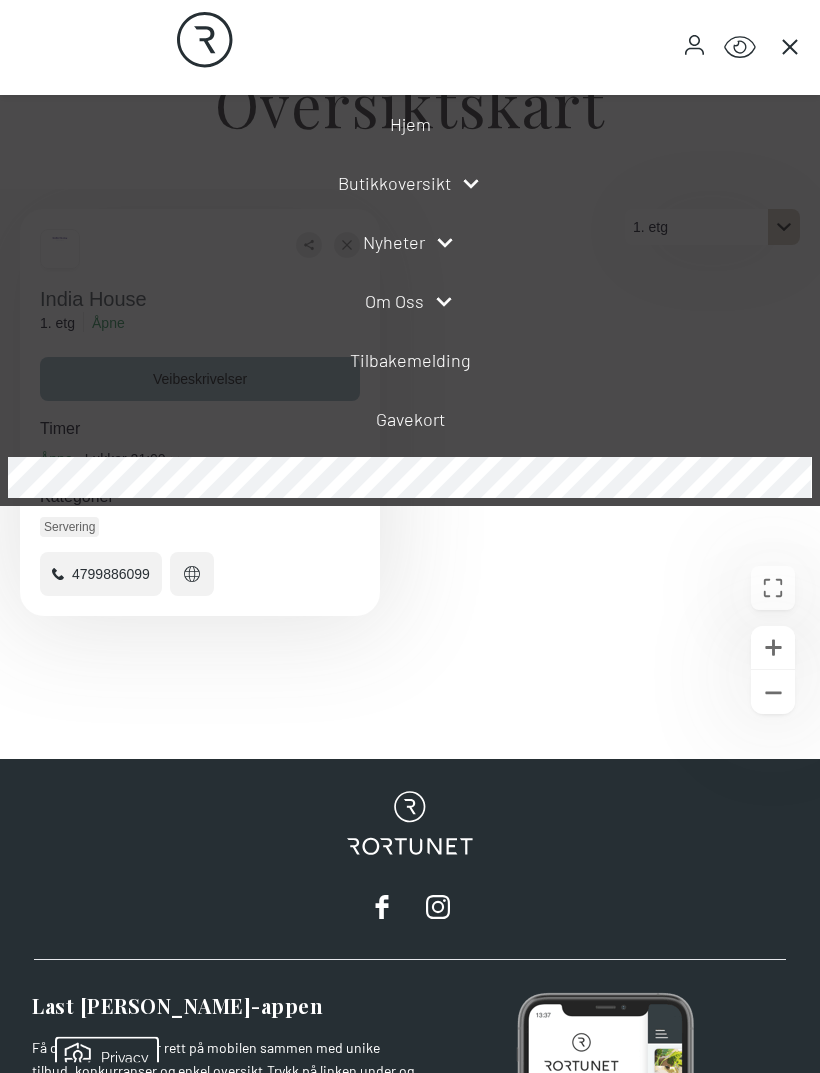 scroll, scrollTop: 523, scrollLeft: 0, axis: vertical 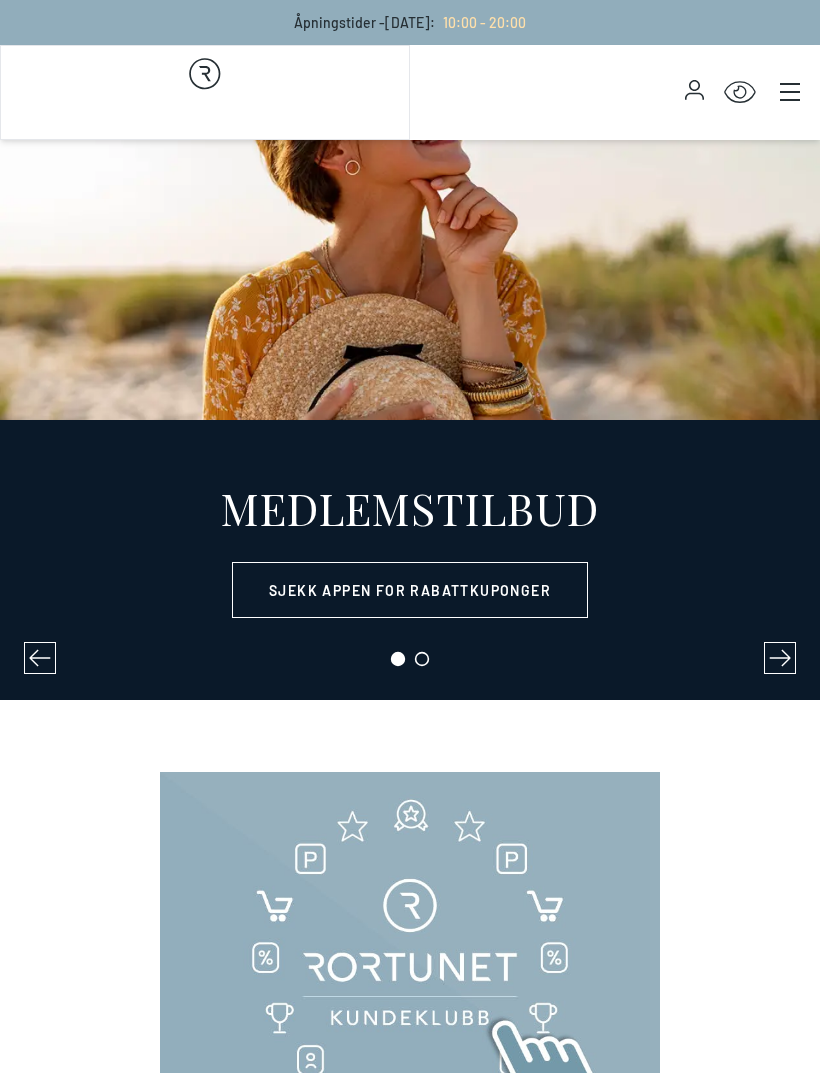 select on "NO" 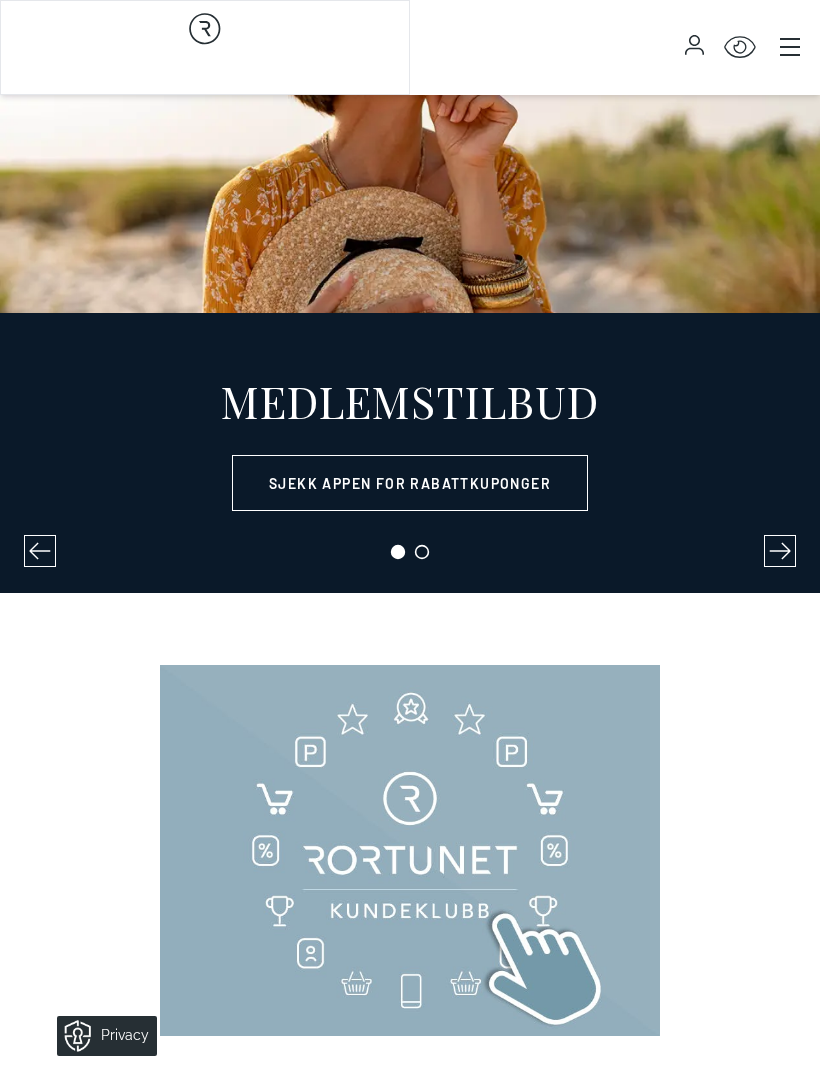 scroll, scrollTop: 0, scrollLeft: 0, axis: both 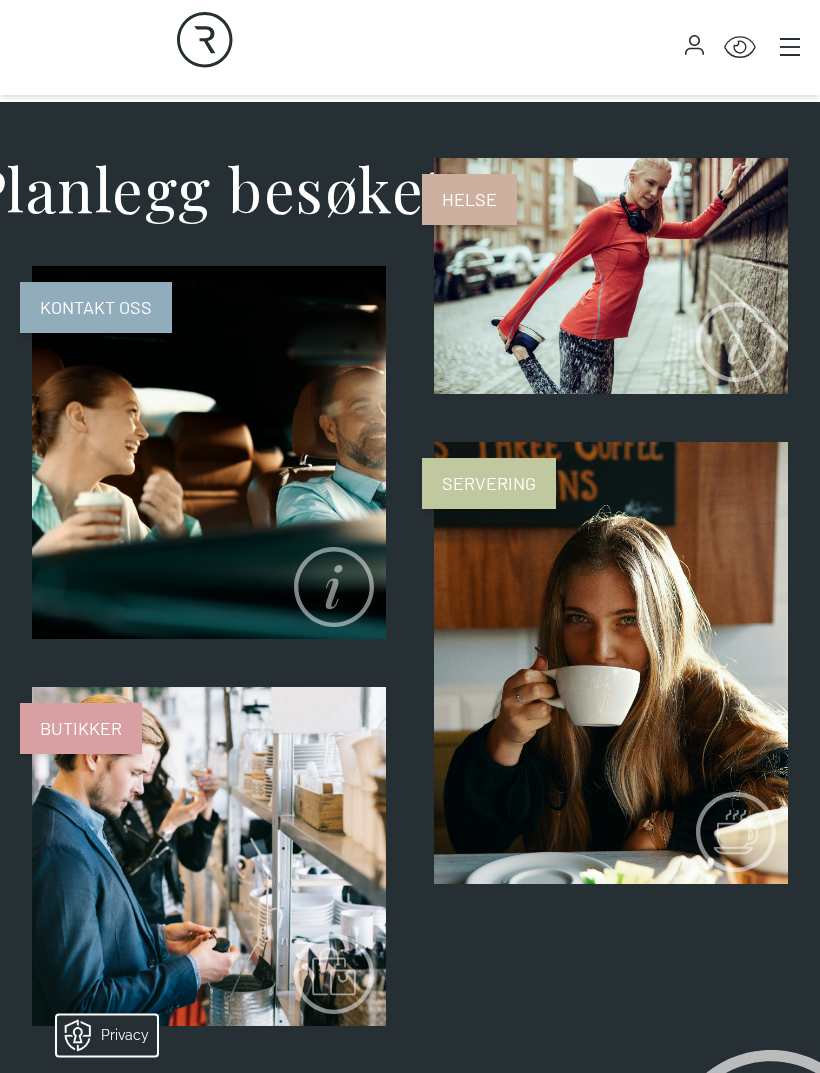 click on "Servering" at bounding box center (489, 484) 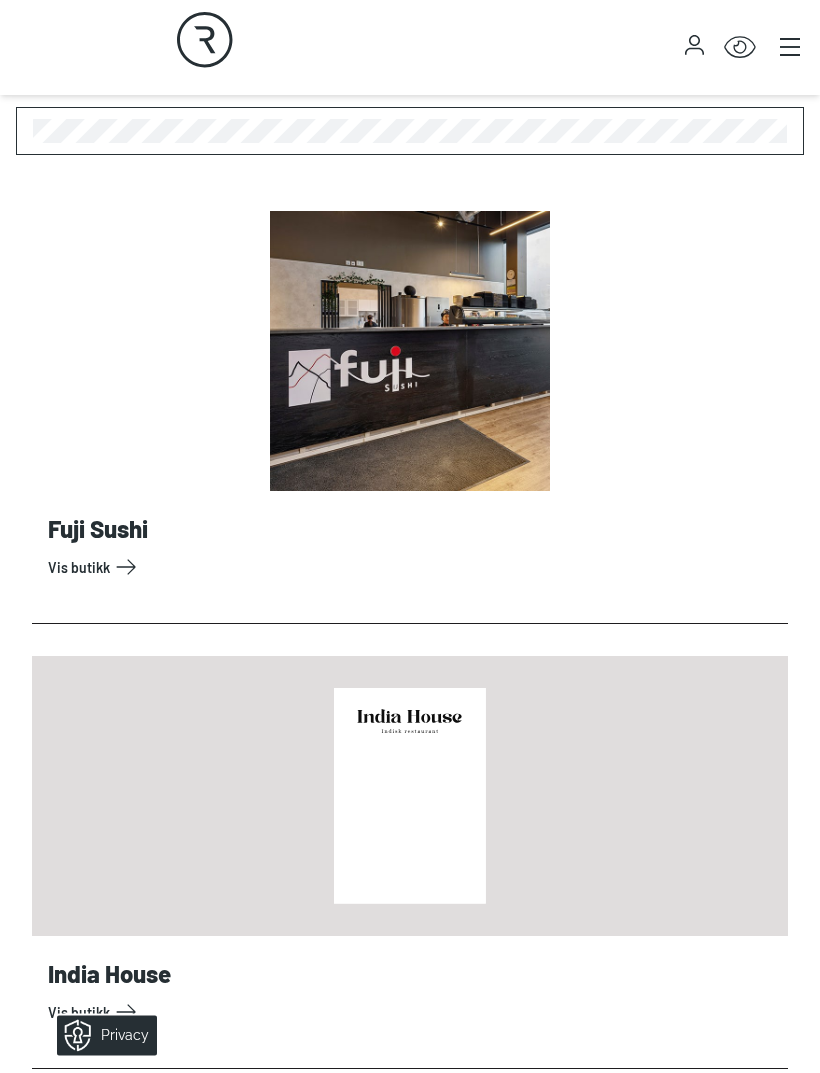 scroll, scrollTop: 665, scrollLeft: 0, axis: vertical 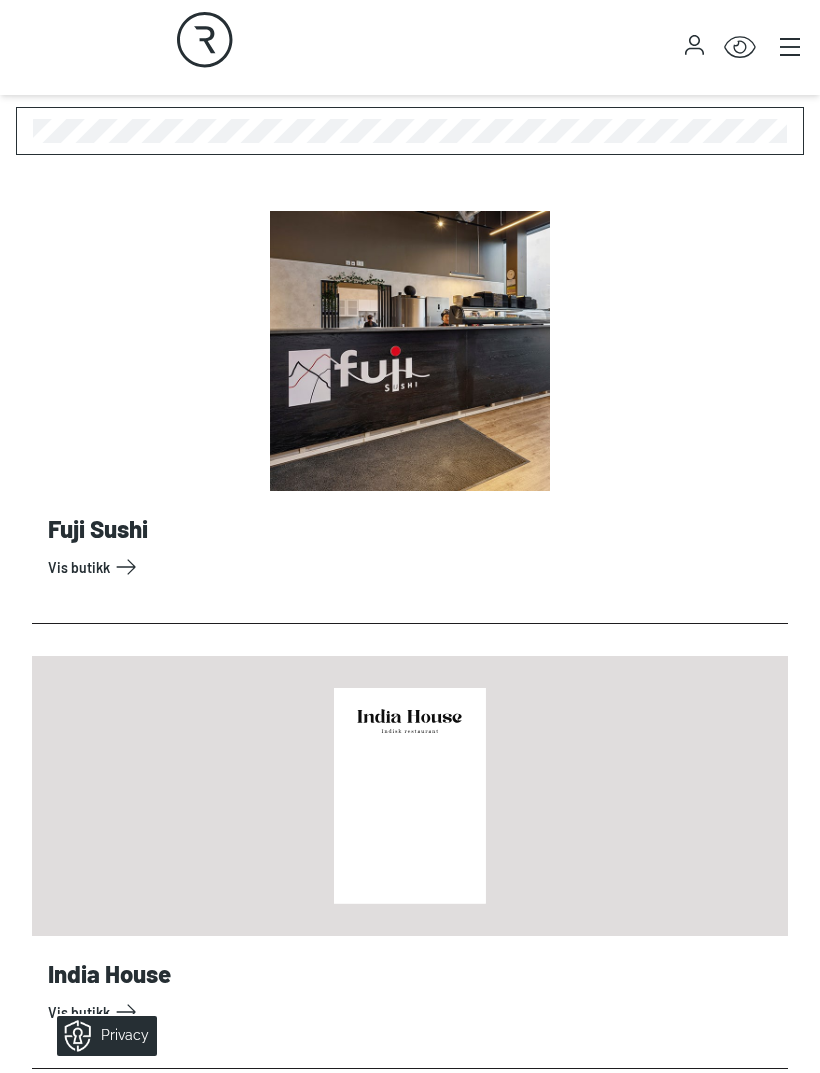 click on "Vis butikk" at bounding box center (414, 1012) 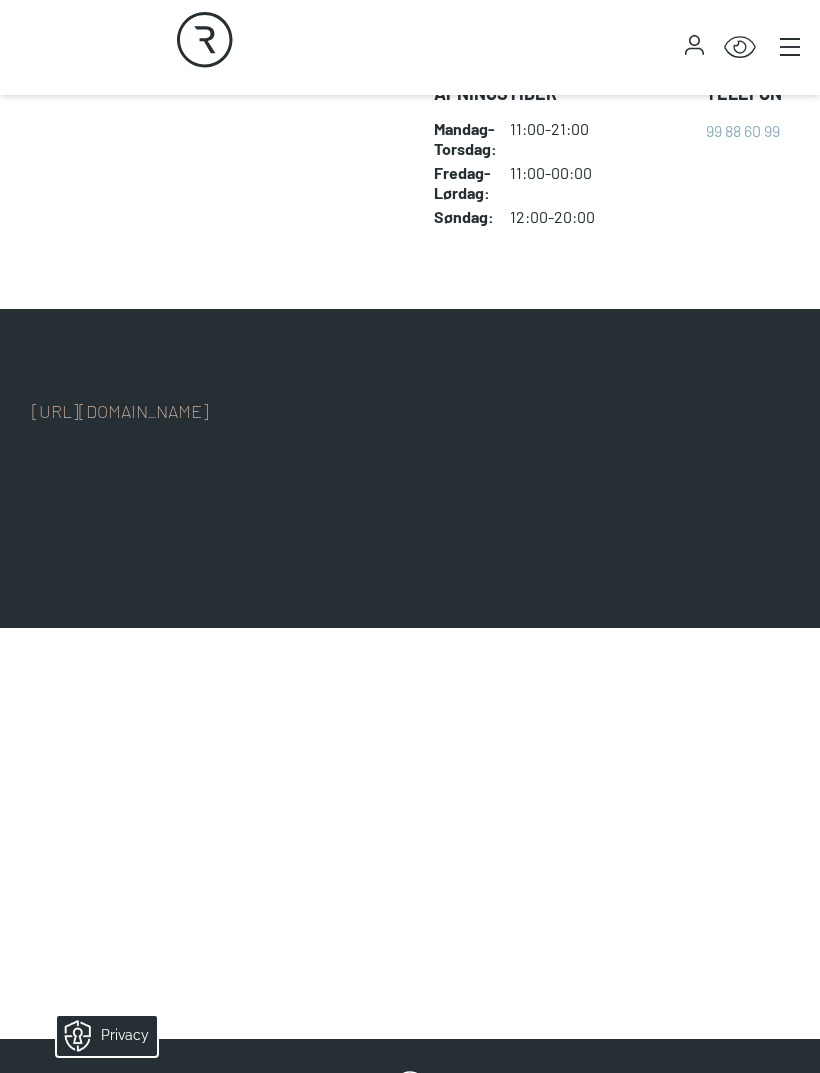 scroll, scrollTop: 0, scrollLeft: 0, axis: both 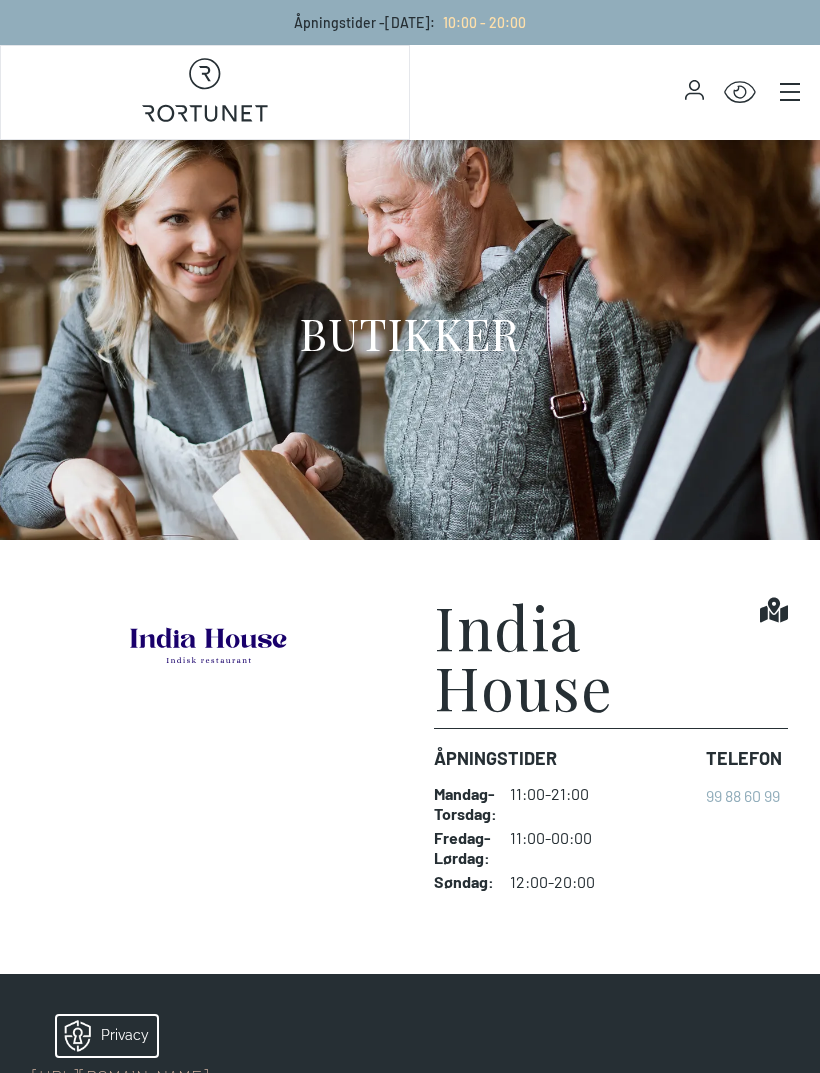 click on "India House" at bounding box center (597, 656) 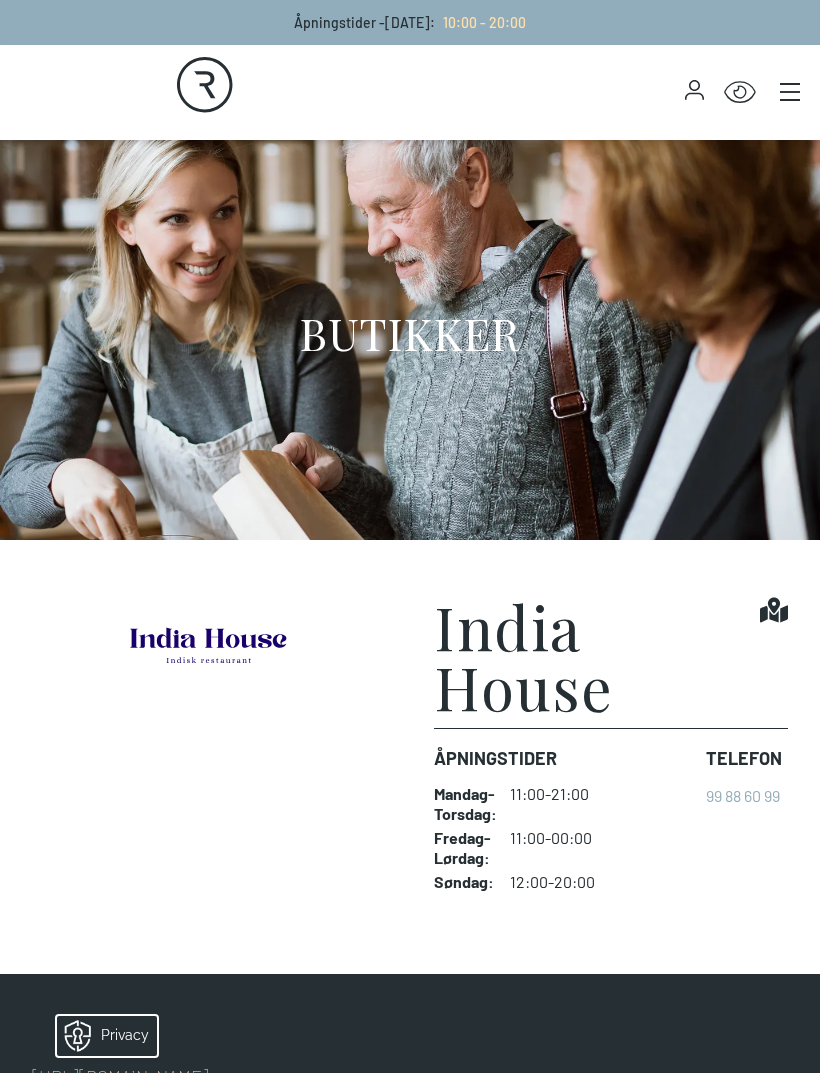 scroll, scrollTop: 144, scrollLeft: 0, axis: vertical 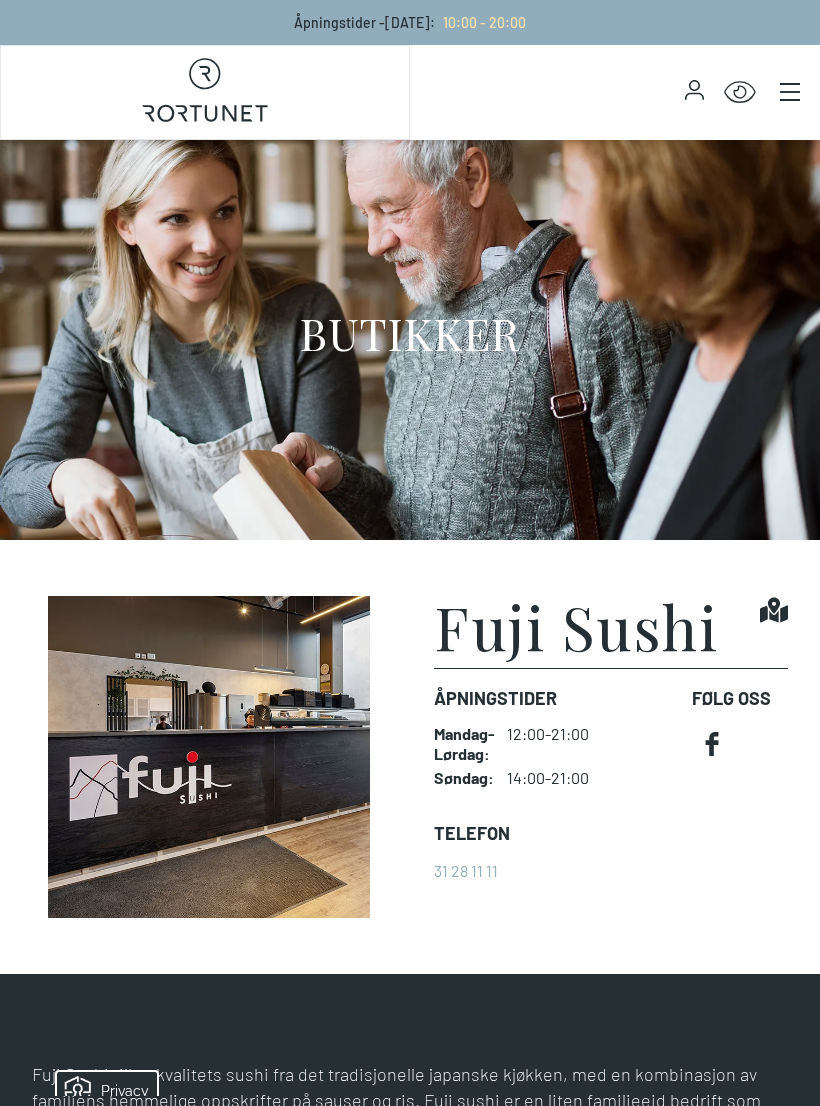 click 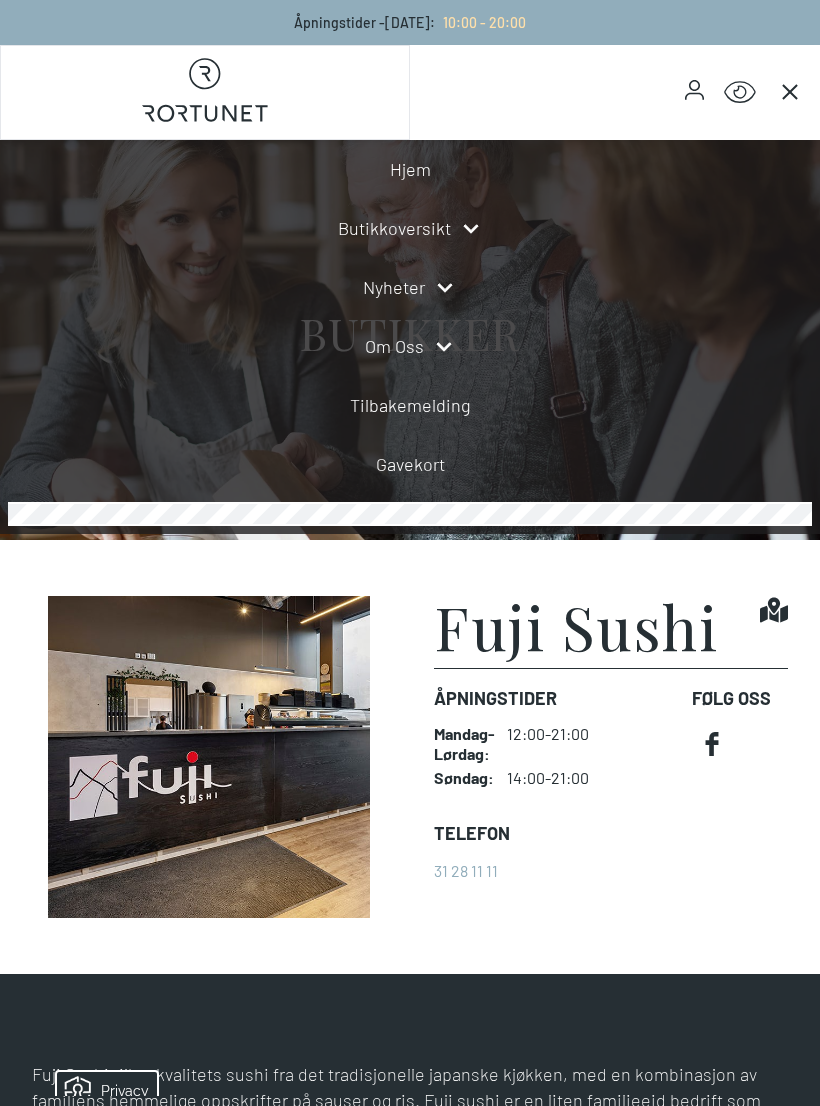 click on "Hjem" at bounding box center (410, 169) 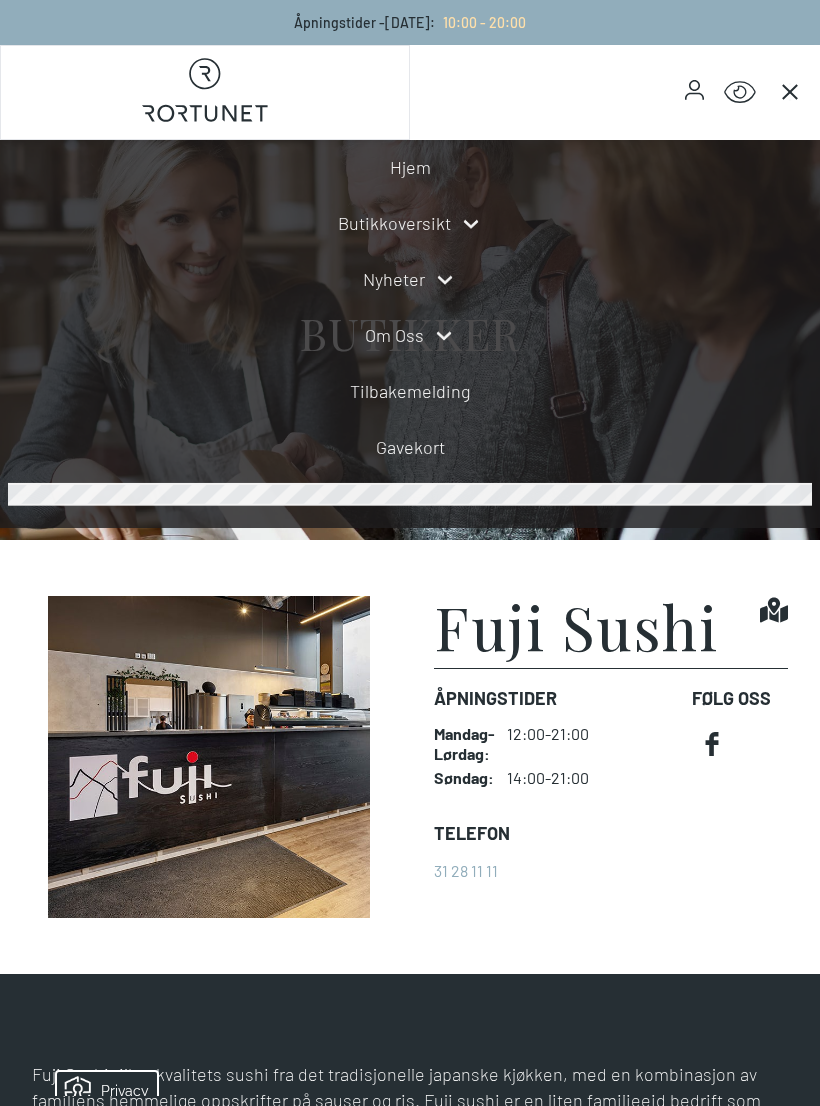 select on "NO" 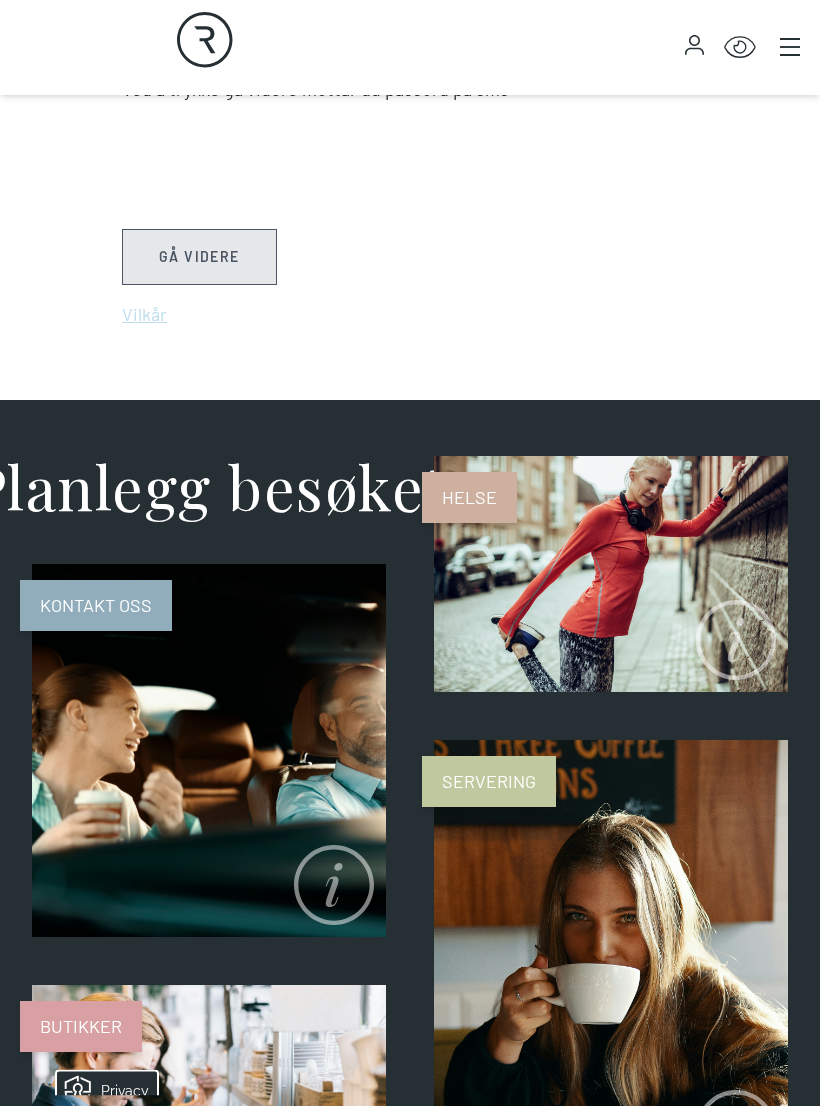scroll, scrollTop: 1354, scrollLeft: 0, axis: vertical 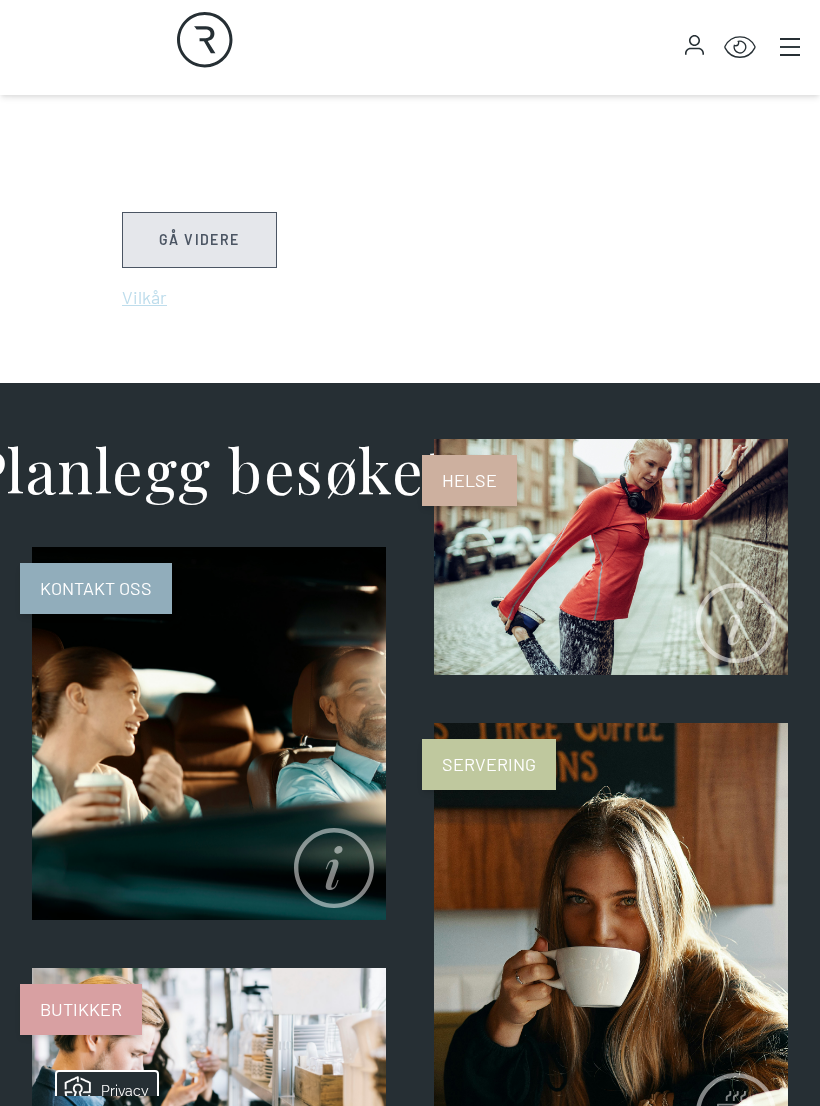 click on "Servering" at bounding box center [489, 764] 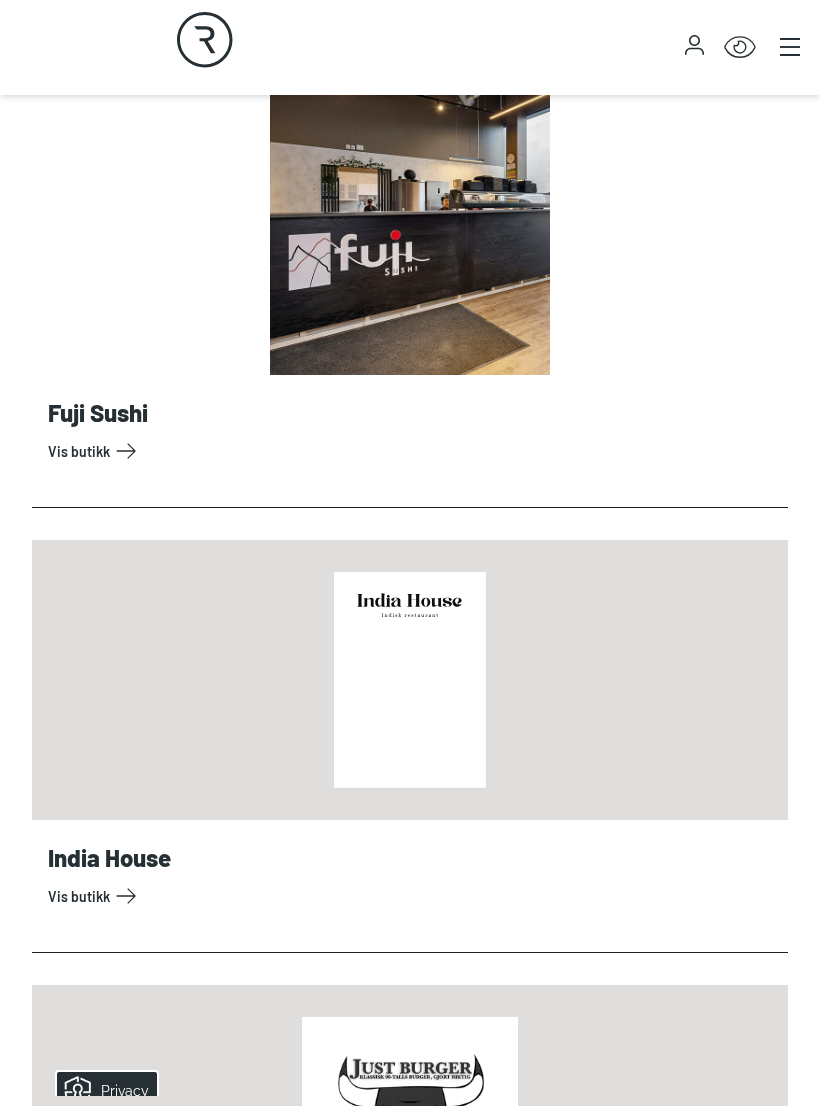 scroll, scrollTop: 782, scrollLeft: 0, axis: vertical 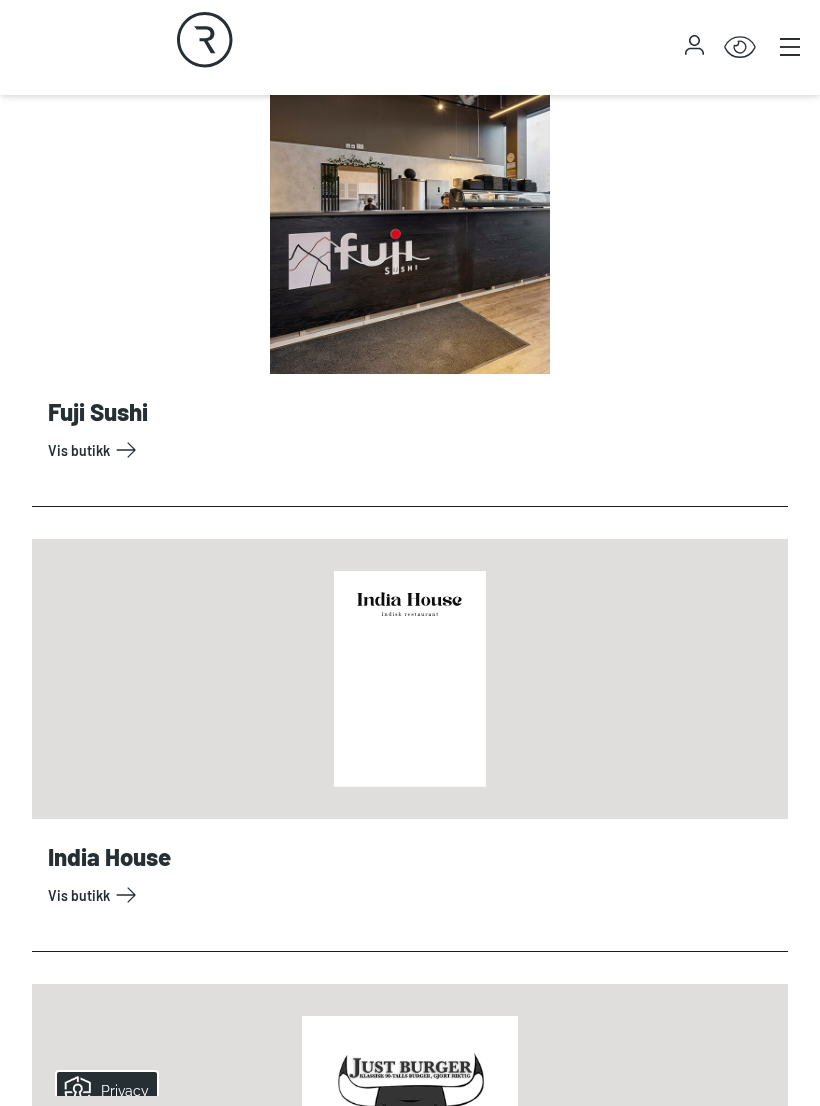 click on "Vis butikk" at bounding box center (414, 895) 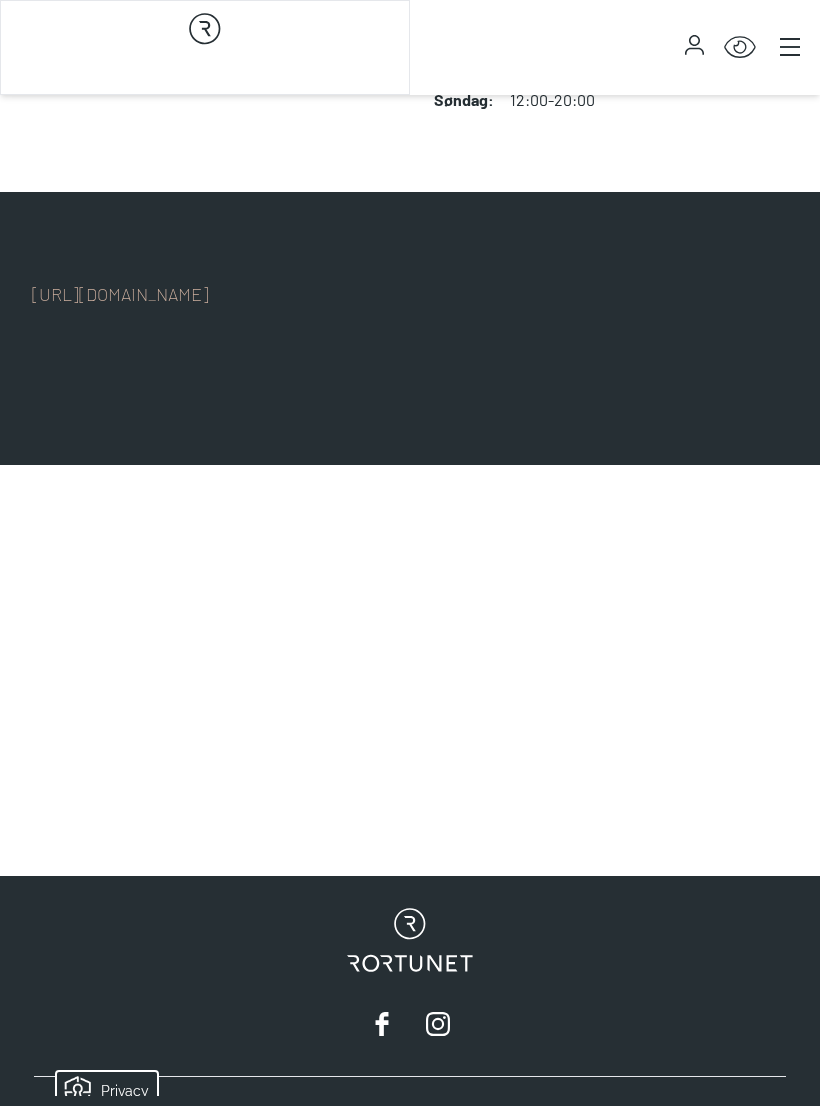 scroll, scrollTop: 0, scrollLeft: 0, axis: both 